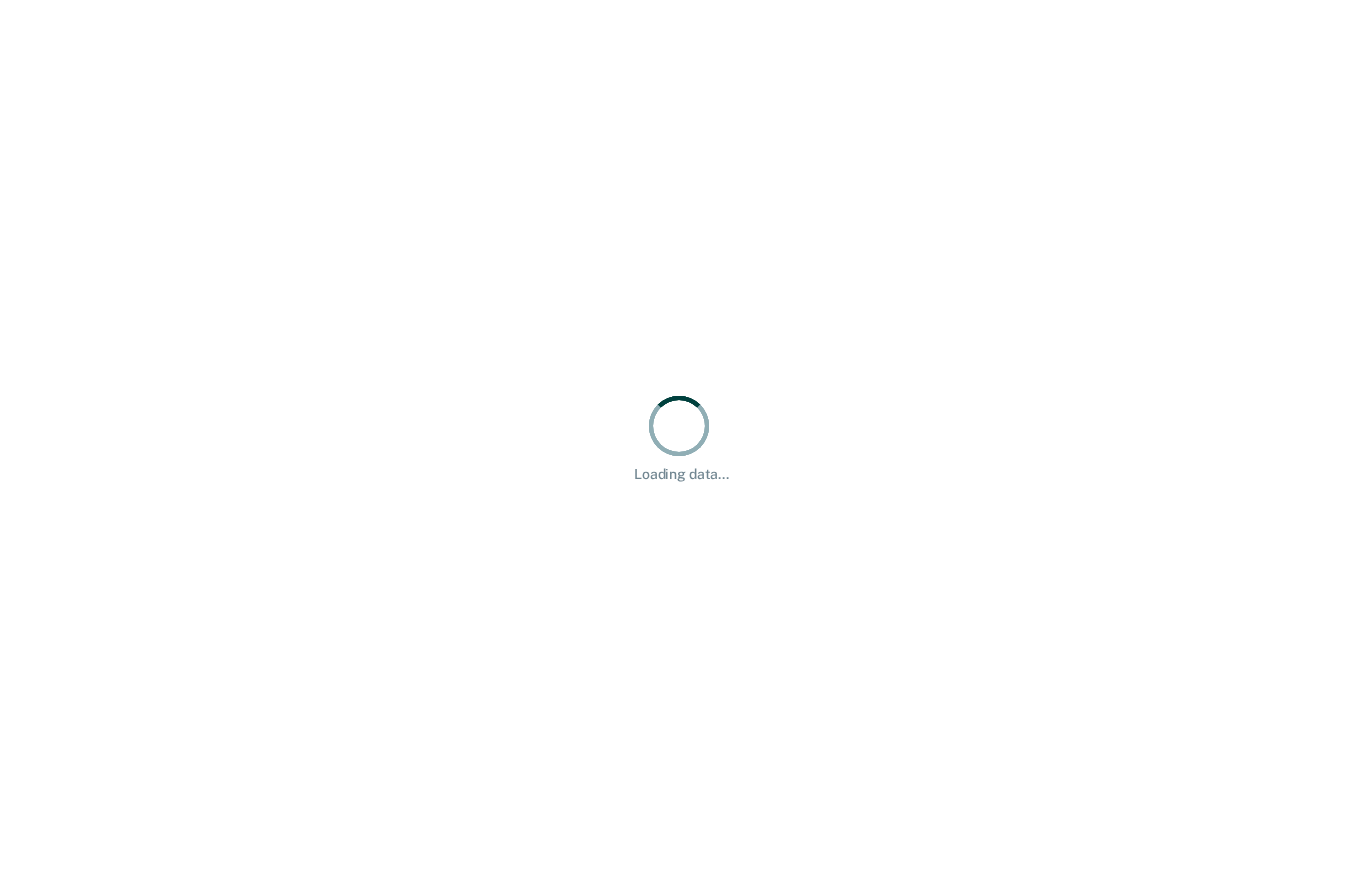 scroll, scrollTop: 0, scrollLeft: 0, axis: both 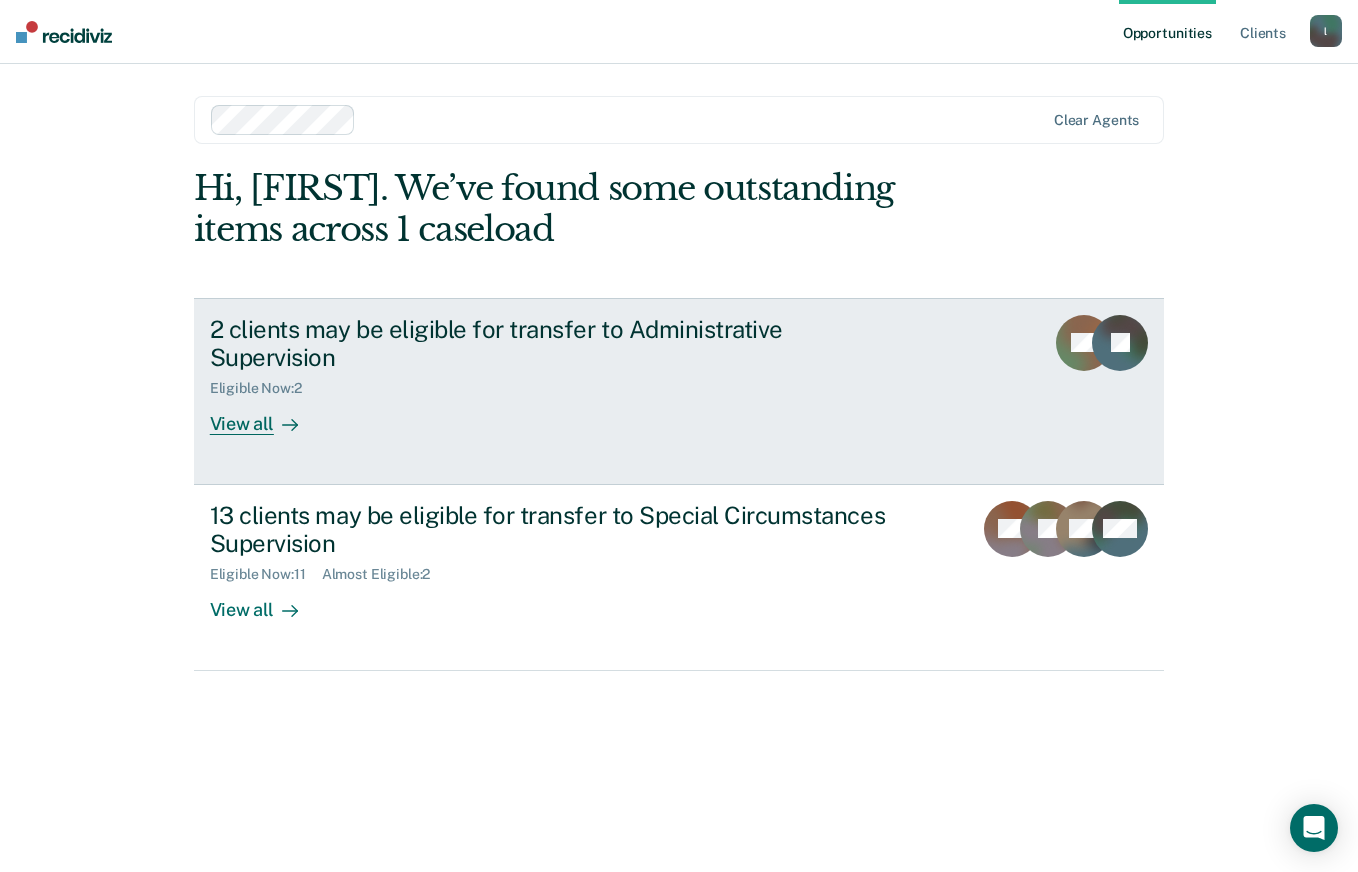 click on "View all" at bounding box center [266, 416] 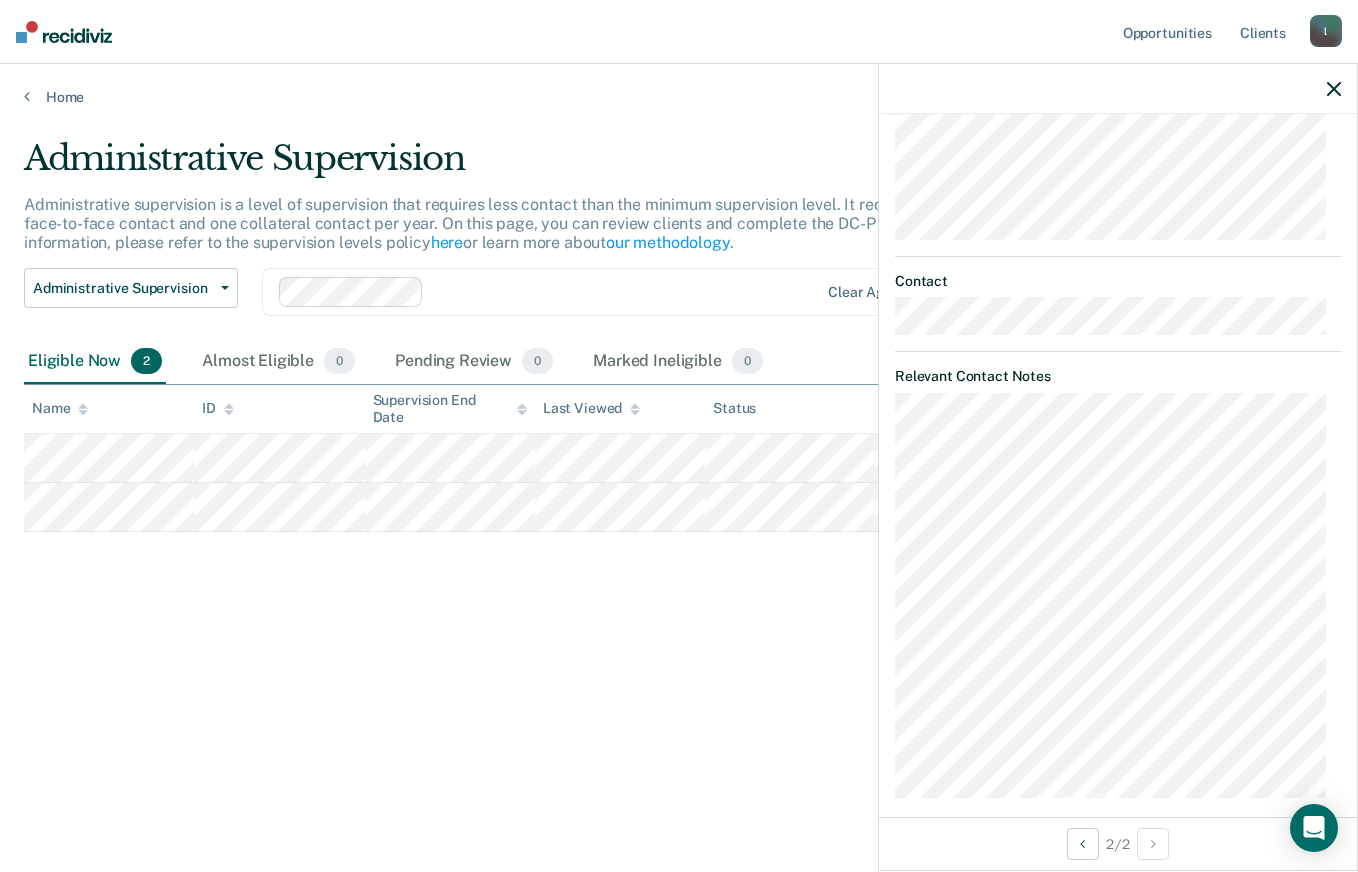 scroll, scrollTop: 695, scrollLeft: 0, axis: vertical 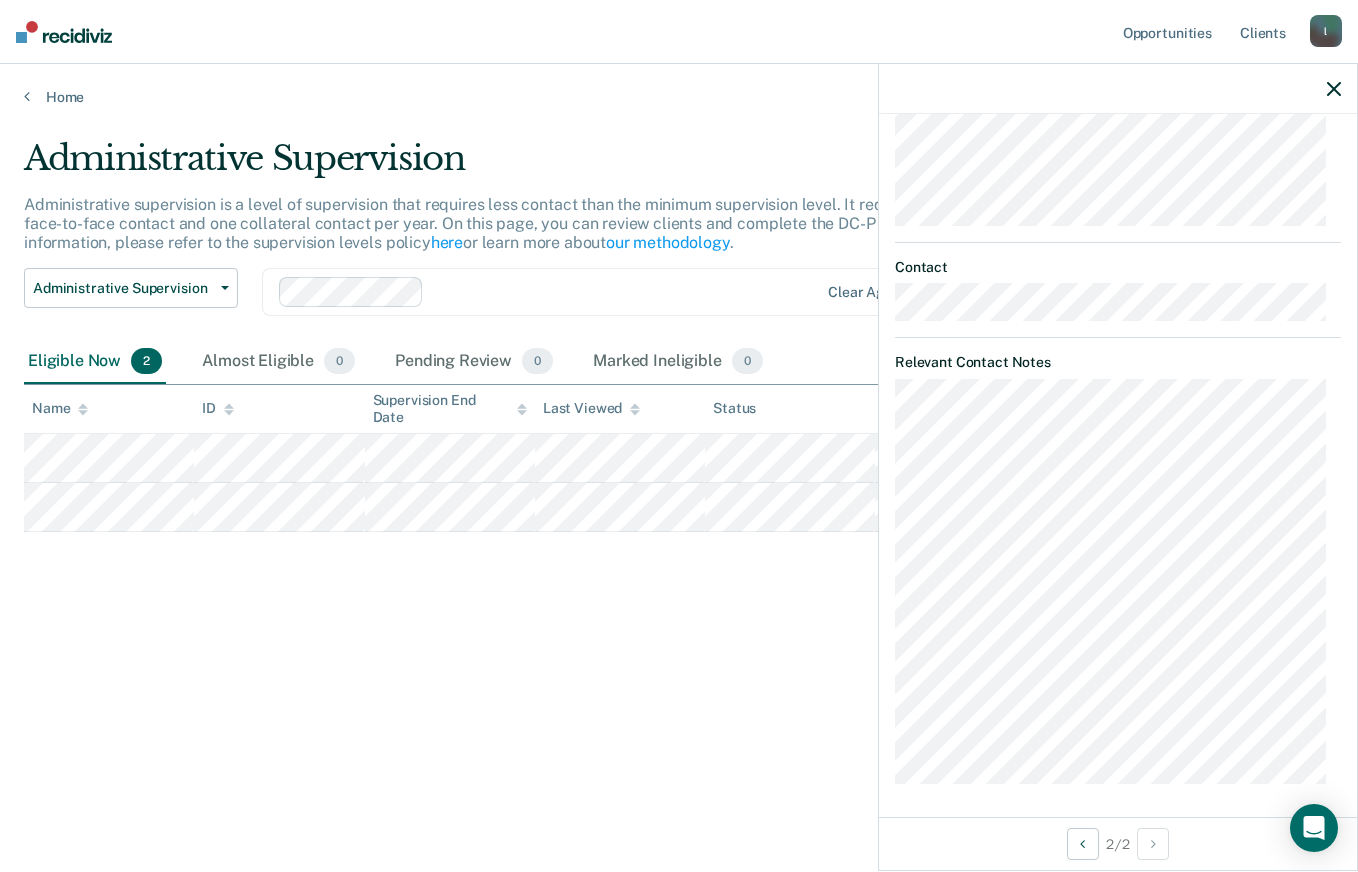 click on "Administrative Supervision   Administrative supervision is a level of supervision that requires less contact than the minimum supervision level. It requires at least one face-to-face contact and one collateral contact per year. On this page, you can review clients and complete the DC-P 402 form. For more information, please refer to the supervision levels policy  here  or learn more about  our methodology . Administrative Supervision Administrative Supervision Special Circumstances Supervision Clear   agents Eligible Now 2 Almost Eligible 0 Pending Review 0 Marked Ineligible 0
To pick up a draggable item, press the space bar.
While dragging, use the arrow keys to move the item.
Press space again to drop the item in its new position, or press escape to cancel.
Name ID Supervision End Date Last Viewed Status Assigned to" at bounding box center (679, 462) 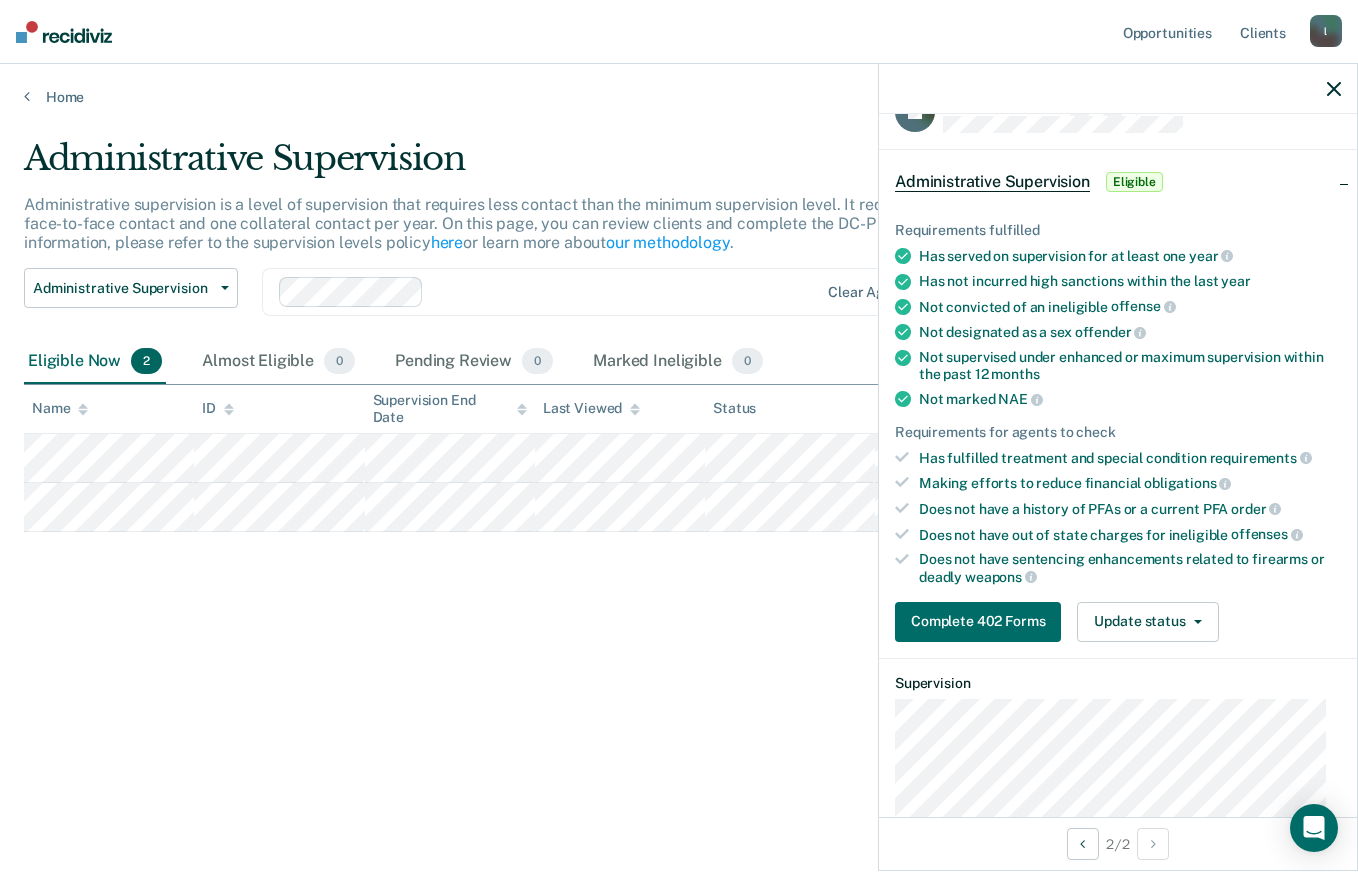 scroll, scrollTop: 0, scrollLeft: 0, axis: both 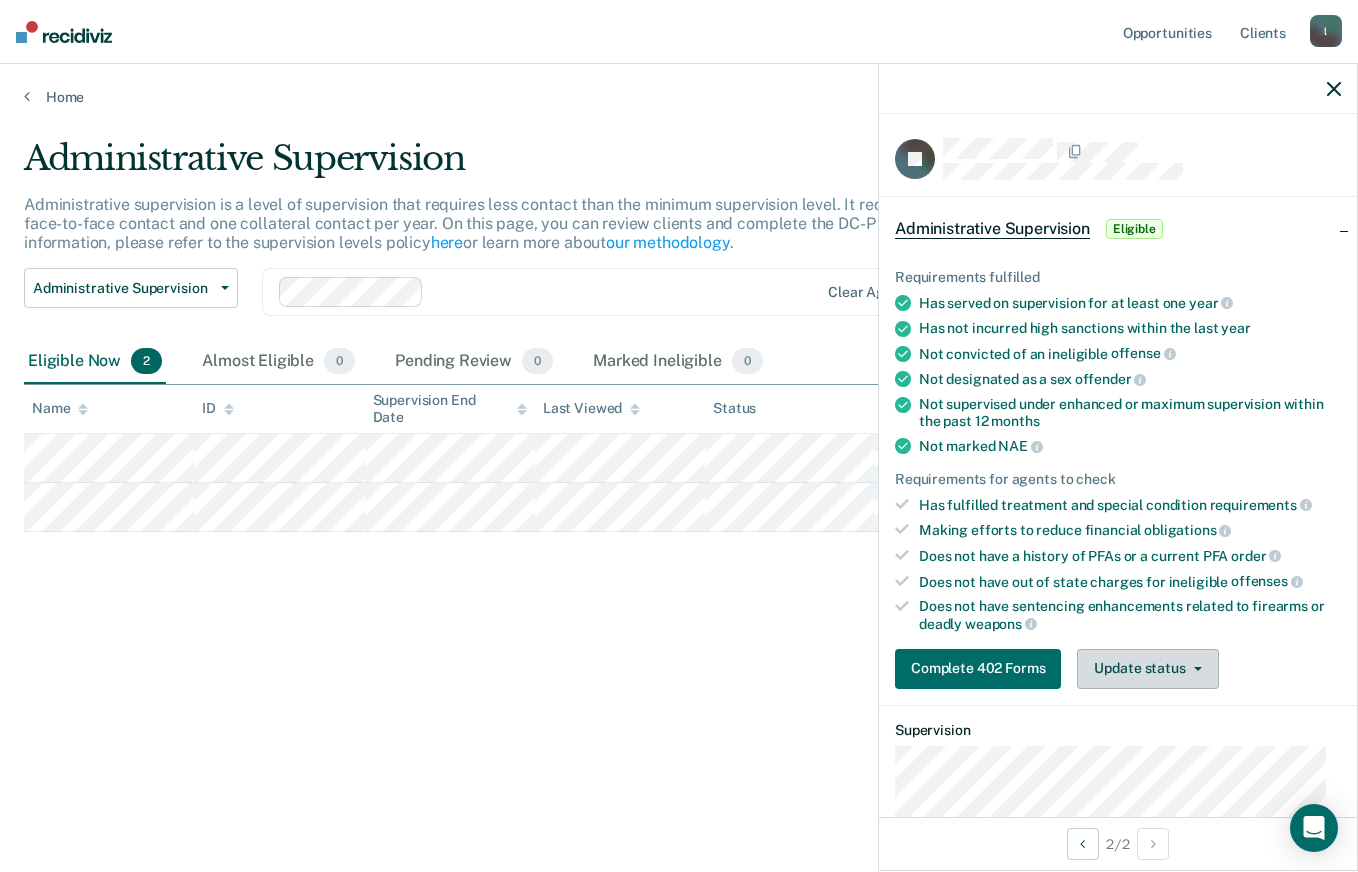 click on "Update status" at bounding box center (1147, 669) 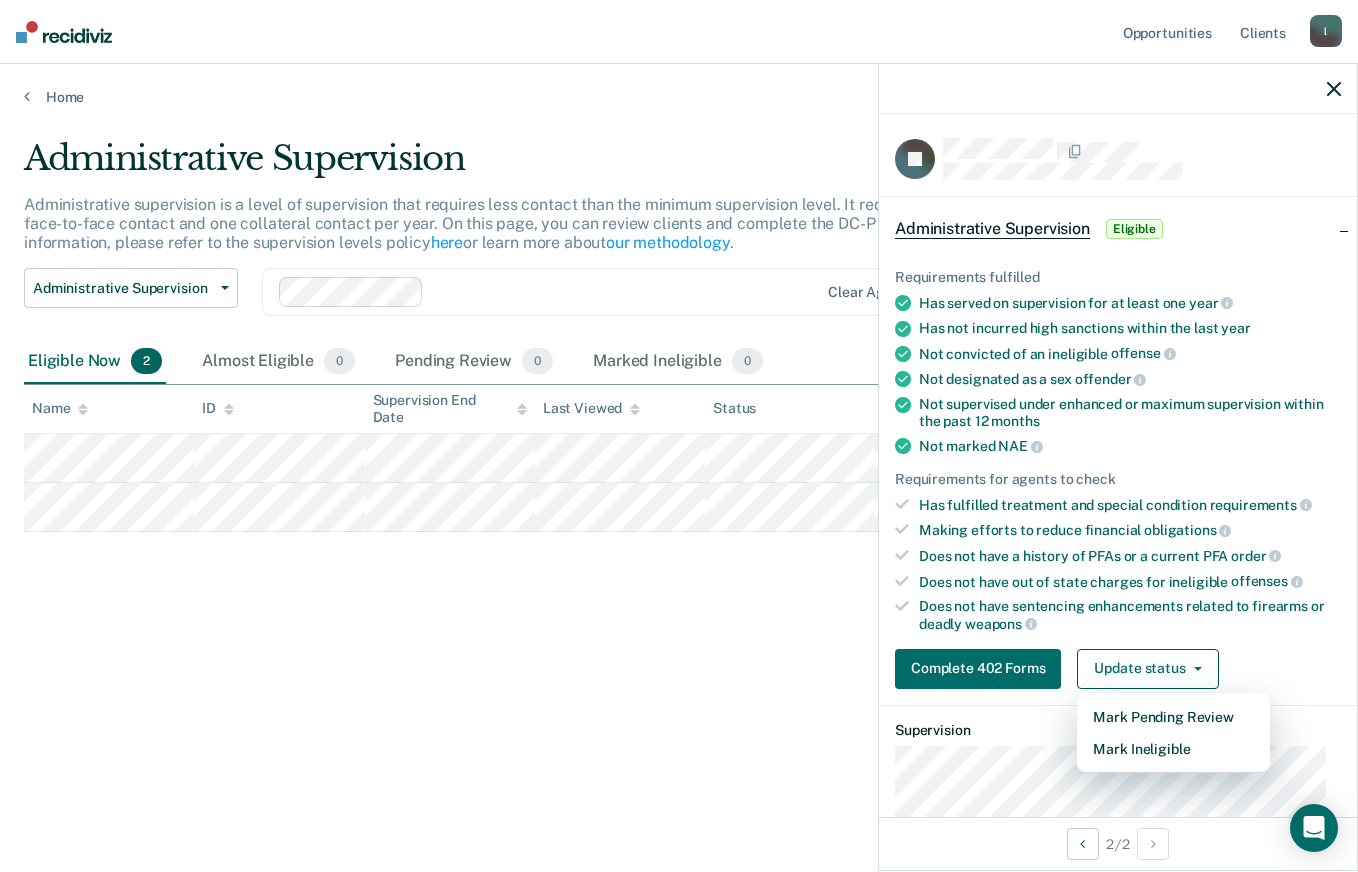 click on "Does not have a history of PFAs or a current PFA order" at bounding box center [1130, 556] 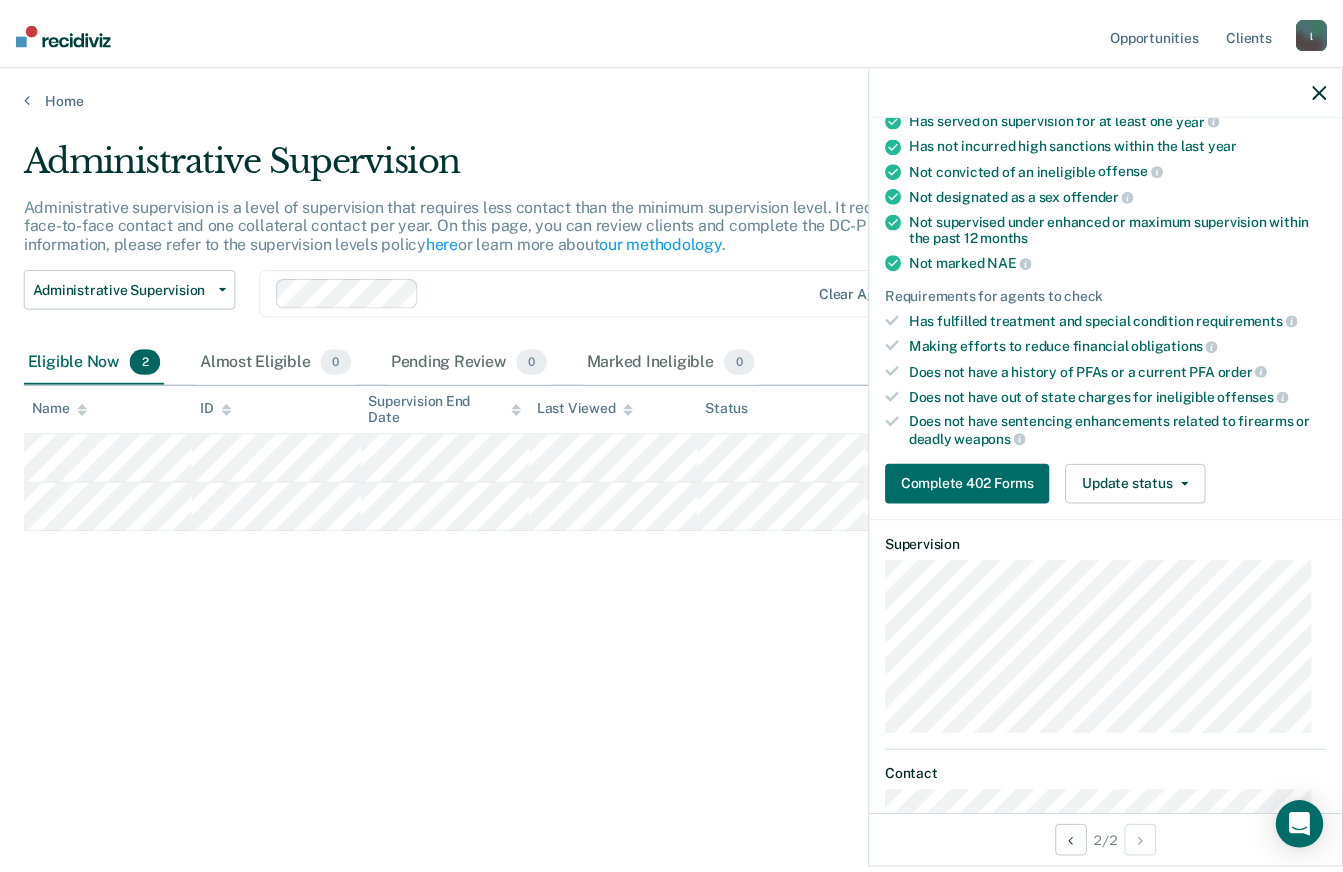 scroll, scrollTop: 204, scrollLeft: 0, axis: vertical 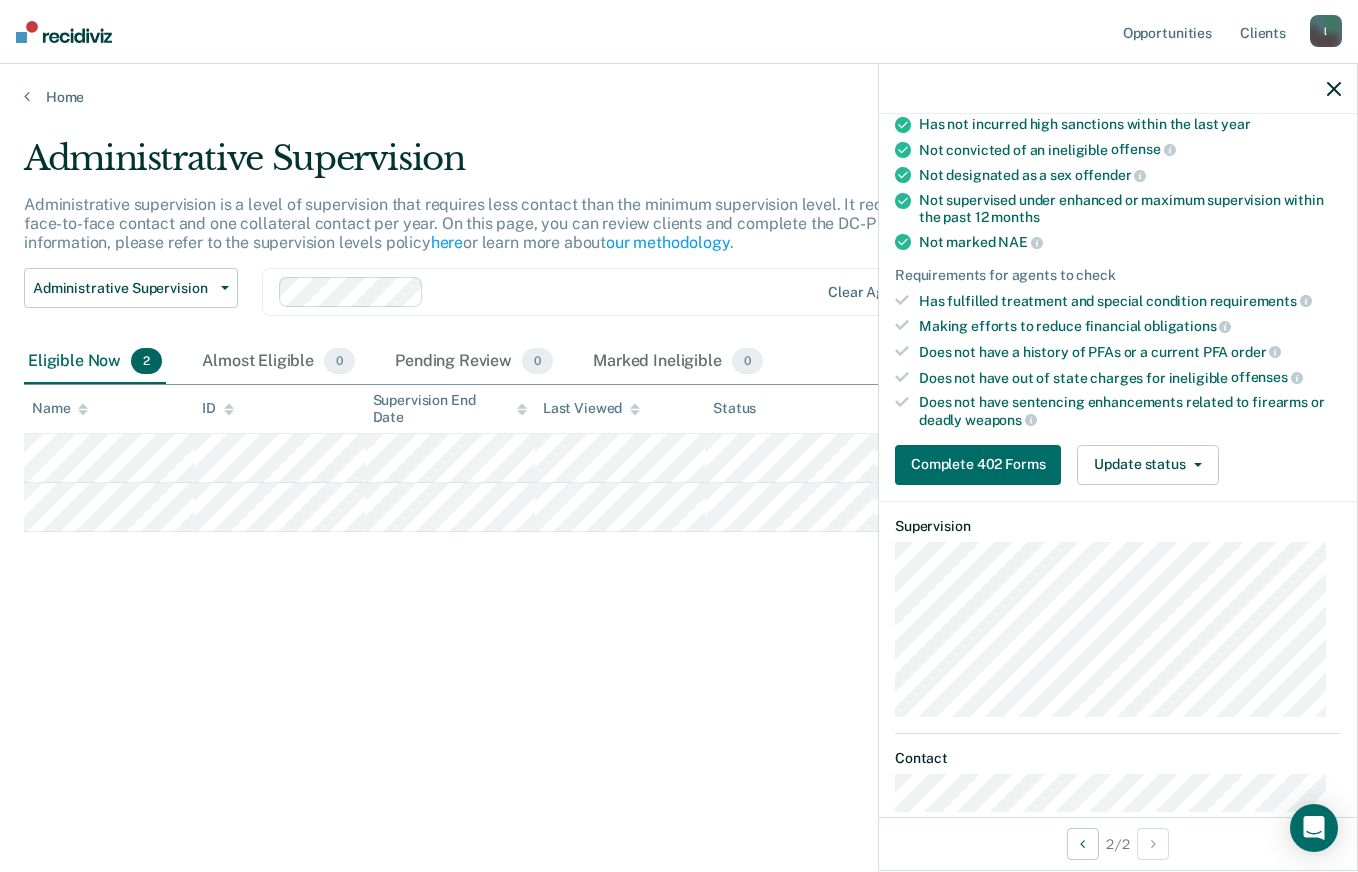 click on "Complete 402 Forms" at bounding box center (978, 465) 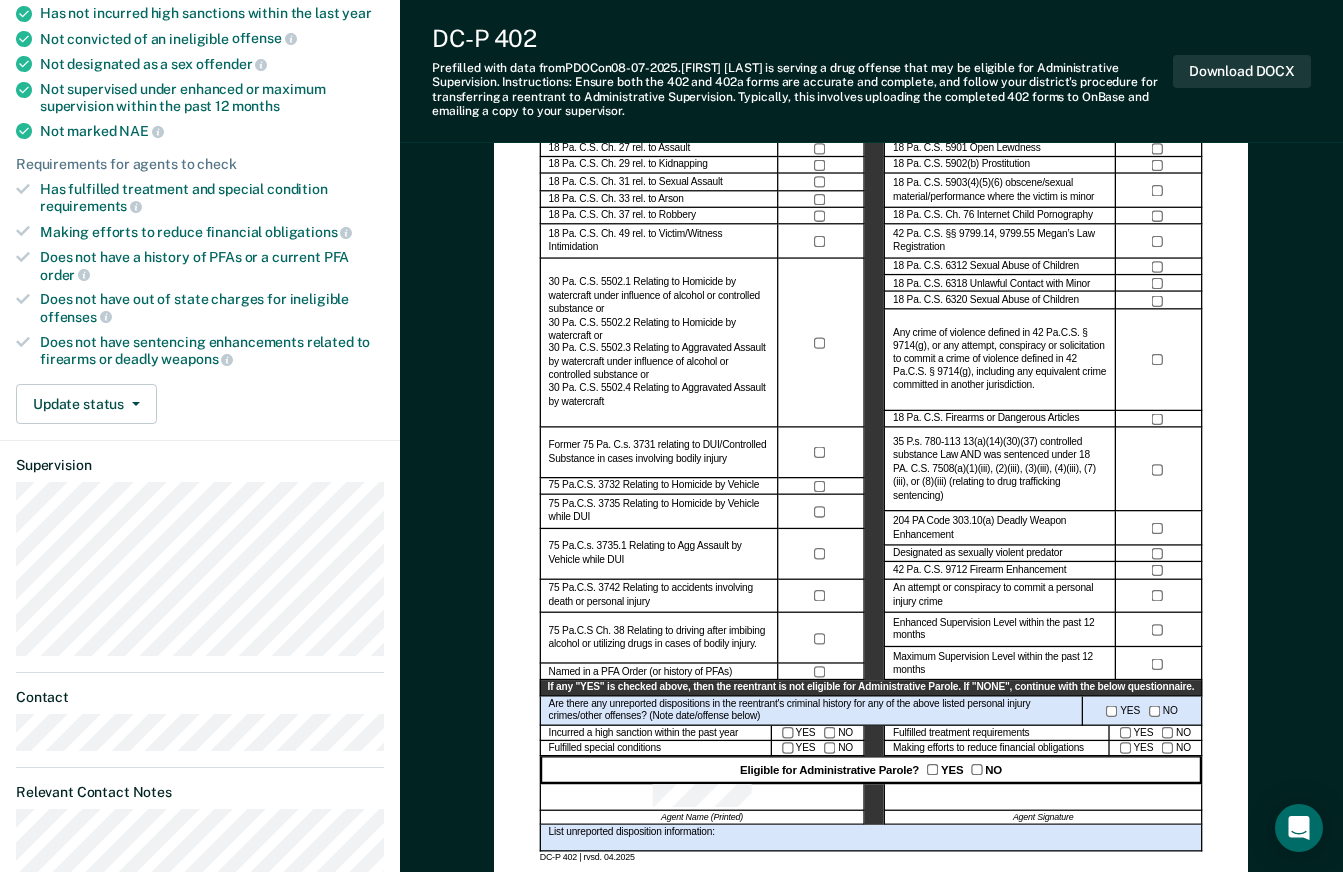 scroll, scrollTop: 305, scrollLeft: 0, axis: vertical 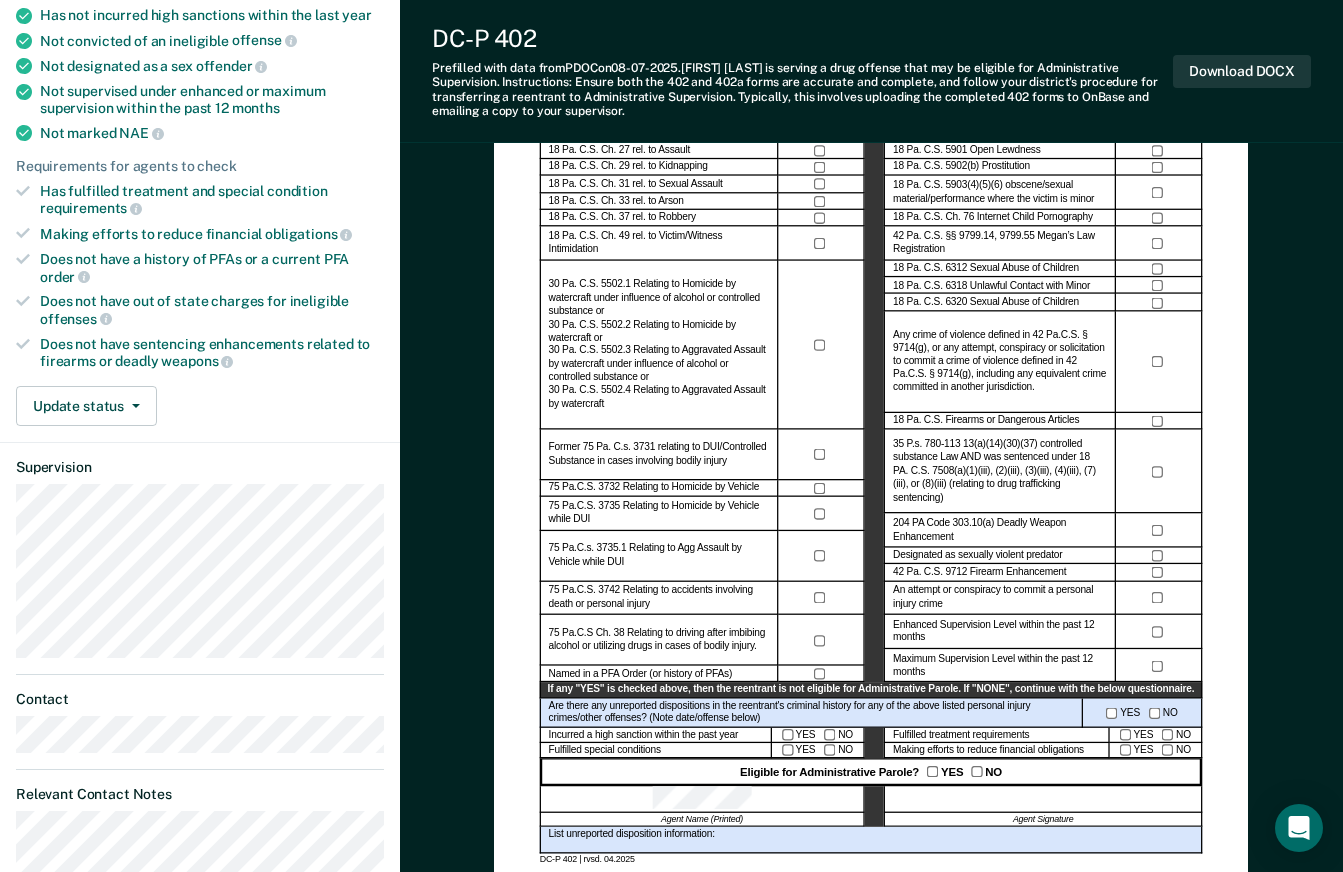 click on "Any crime of violence defined in 42 Pa.C.S. §  9714(g), or any attempt, conspiracy or solicitation  to commit a crime of violence defined in 42  Pa.C.S. § 9714(g), including any equivalent crime committed in another jurisdiction." at bounding box center (1000, 362) 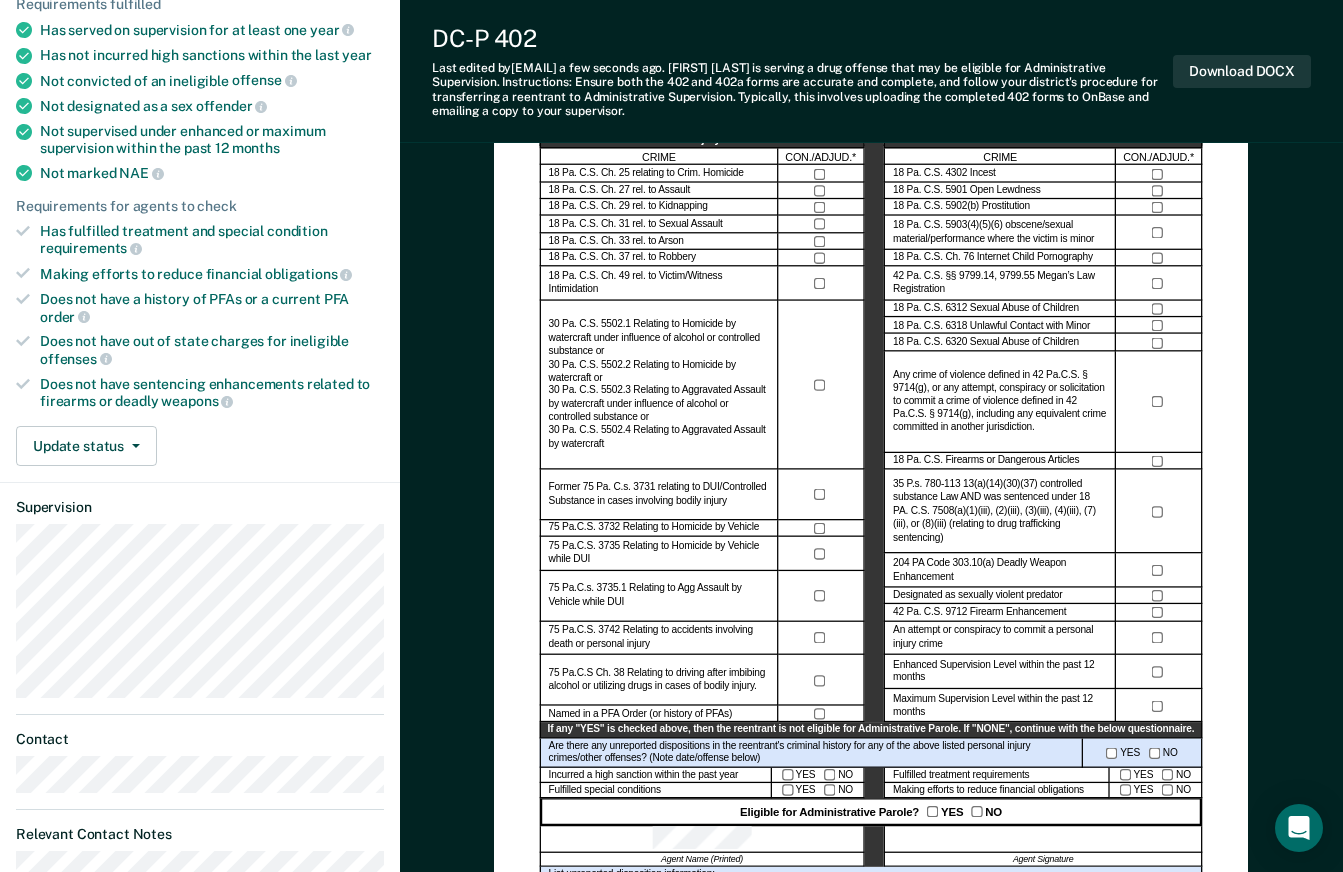 scroll, scrollTop: 266, scrollLeft: 0, axis: vertical 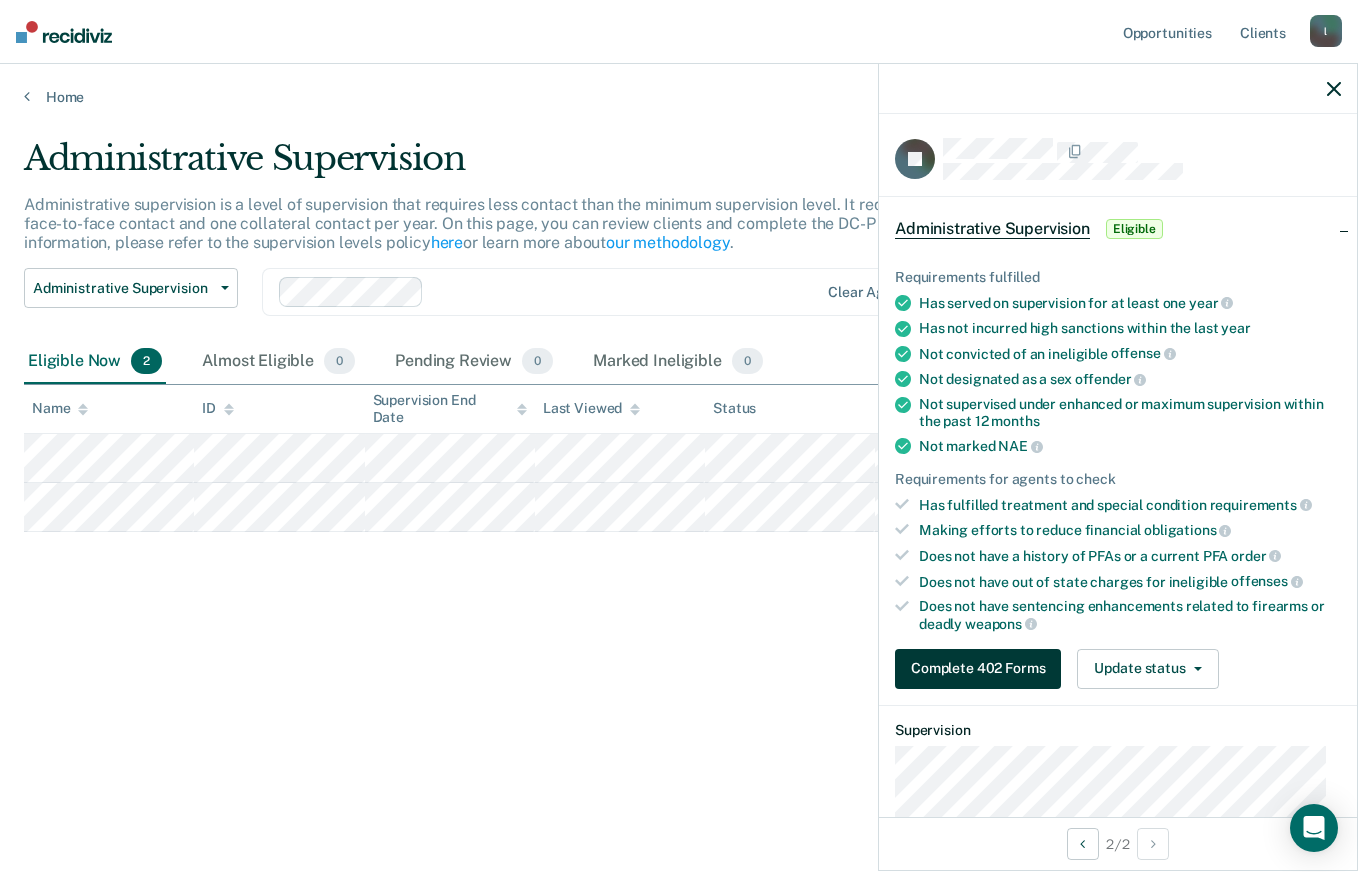 click on "Complete 402 Forms" at bounding box center (978, 669) 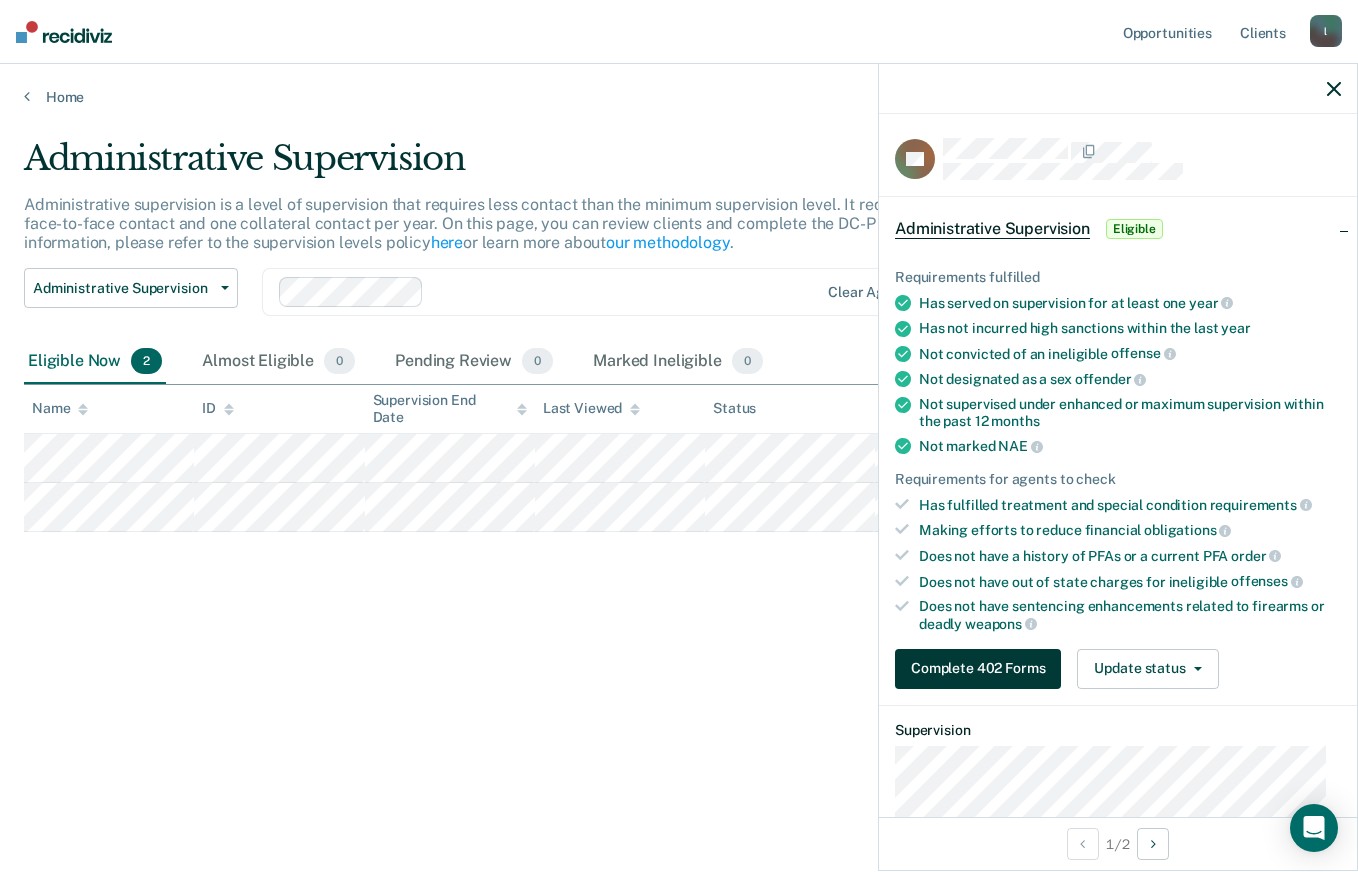 click on "Complete 402 Forms" at bounding box center [978, 669] 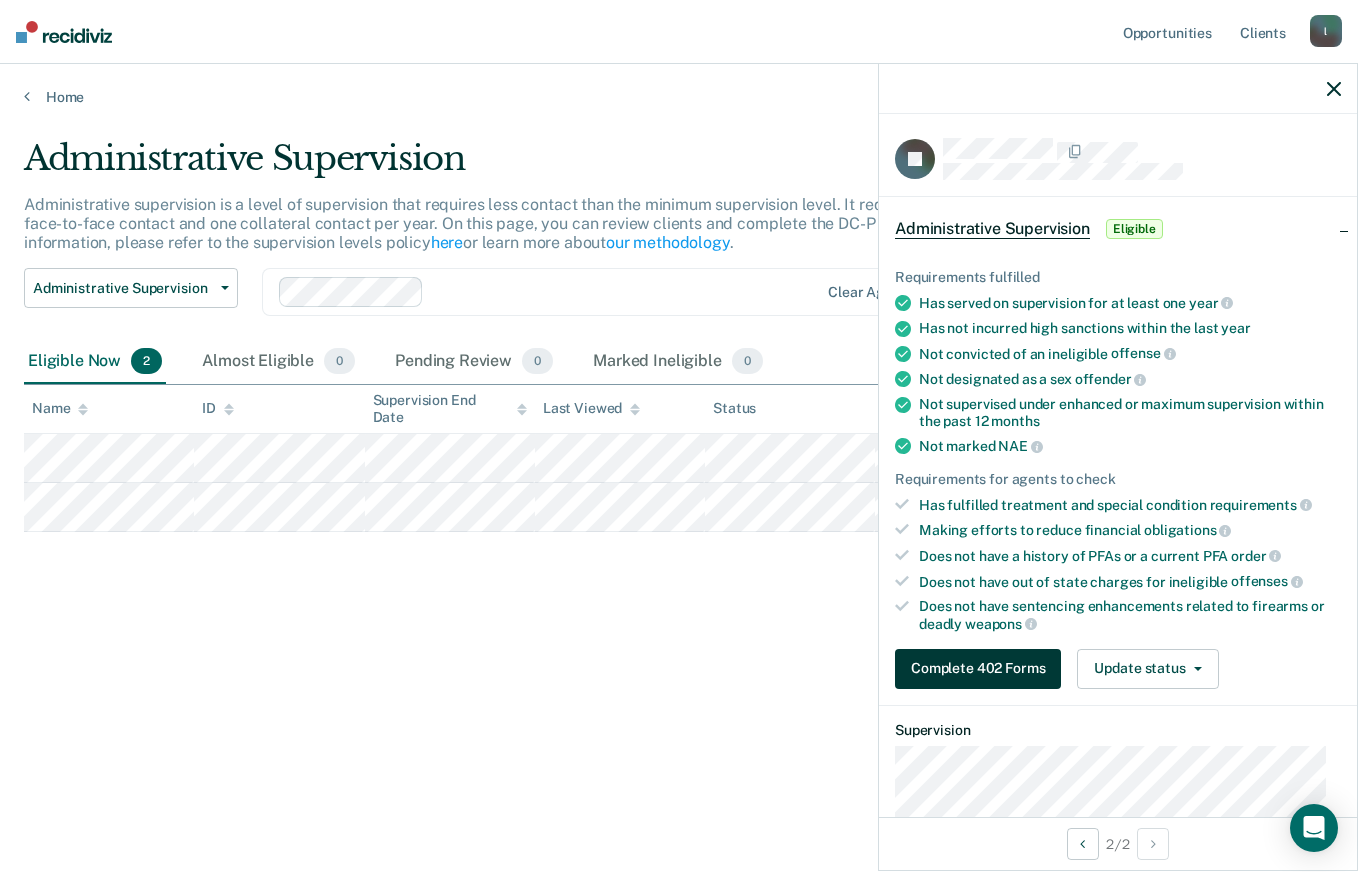 click on "Complete 402 Forms" at bounding box center [978, 669] 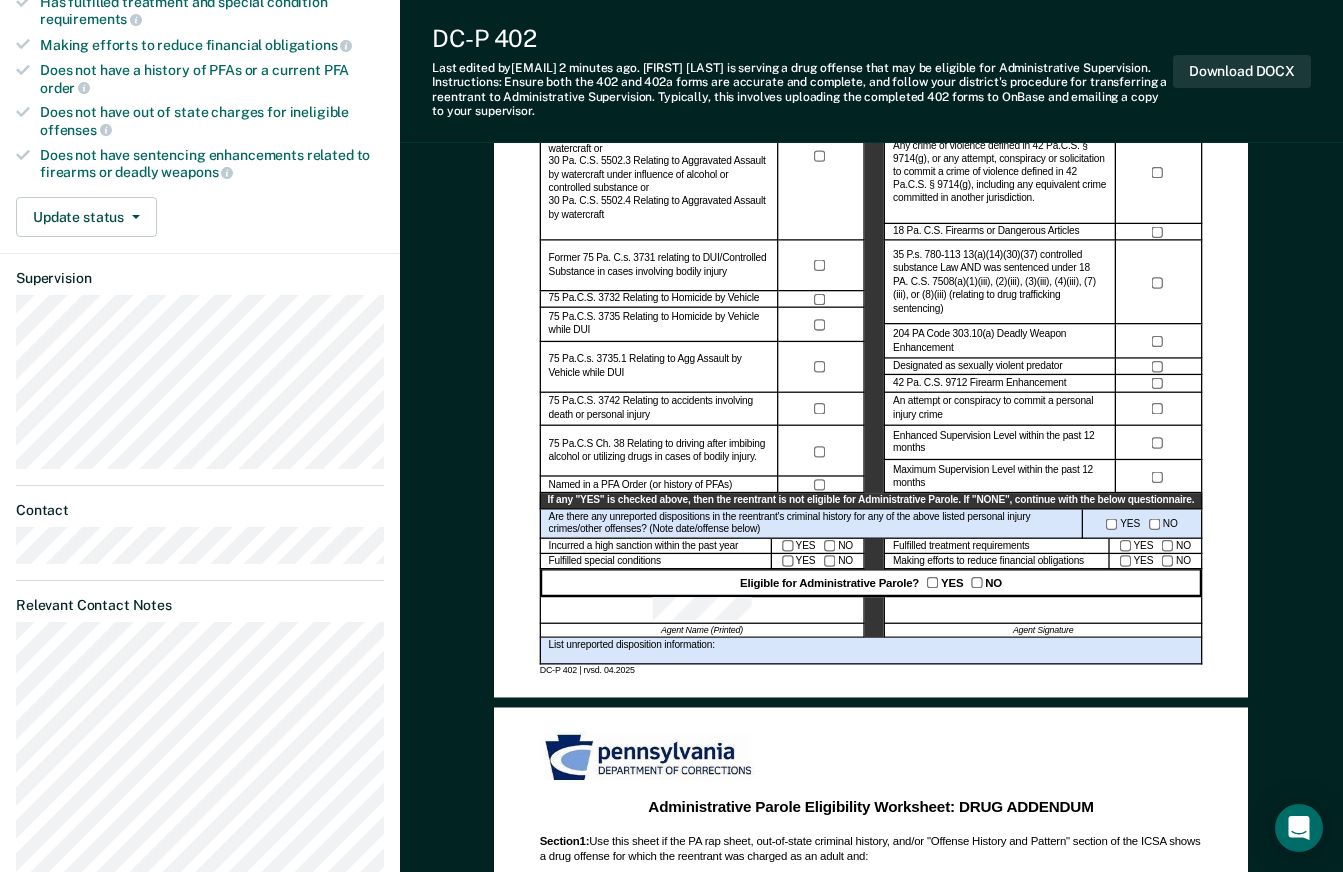 scroll, scrollTop: 496, scrollLeft: 0, axis: vertical 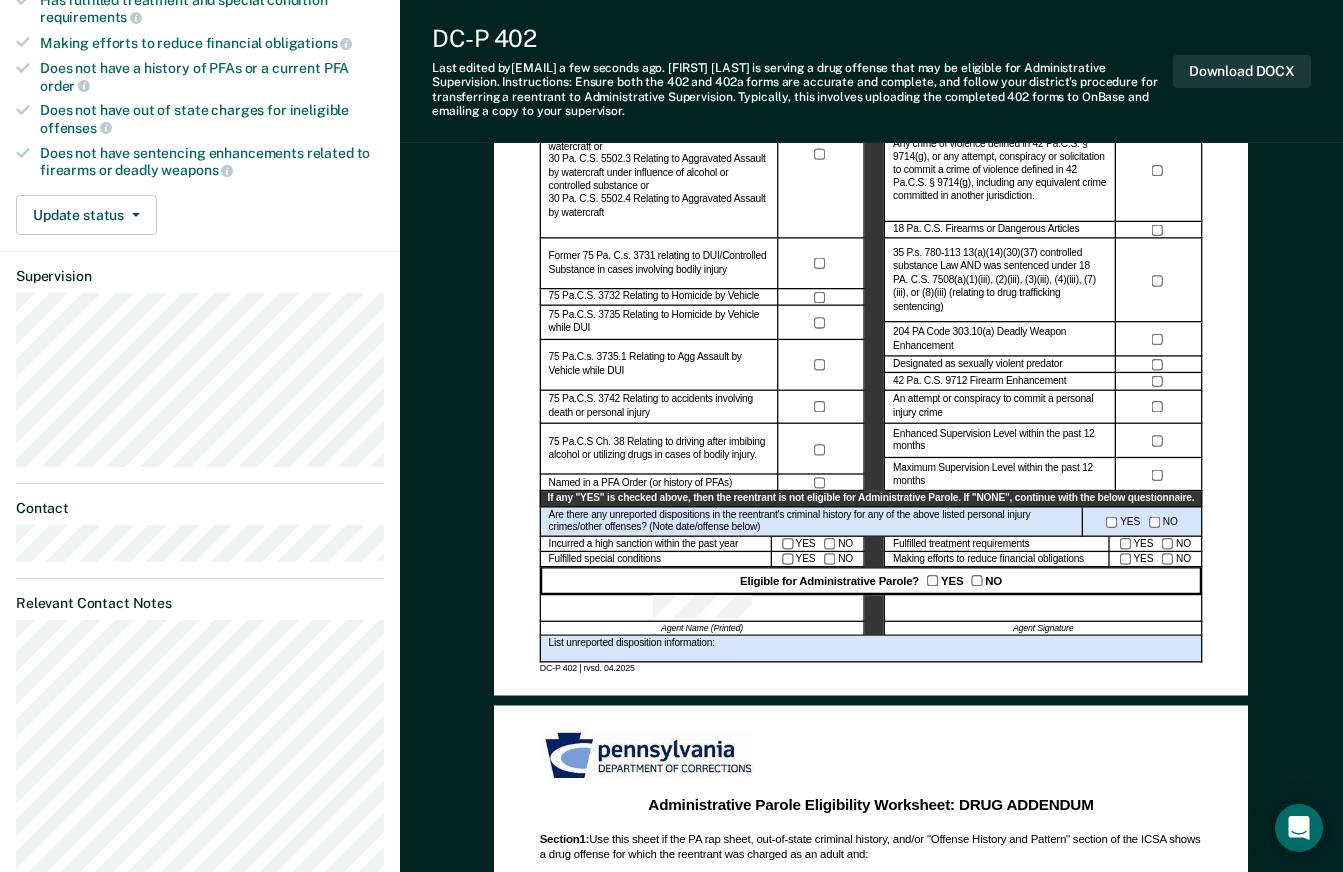 click at bounding box center [1044, 608] 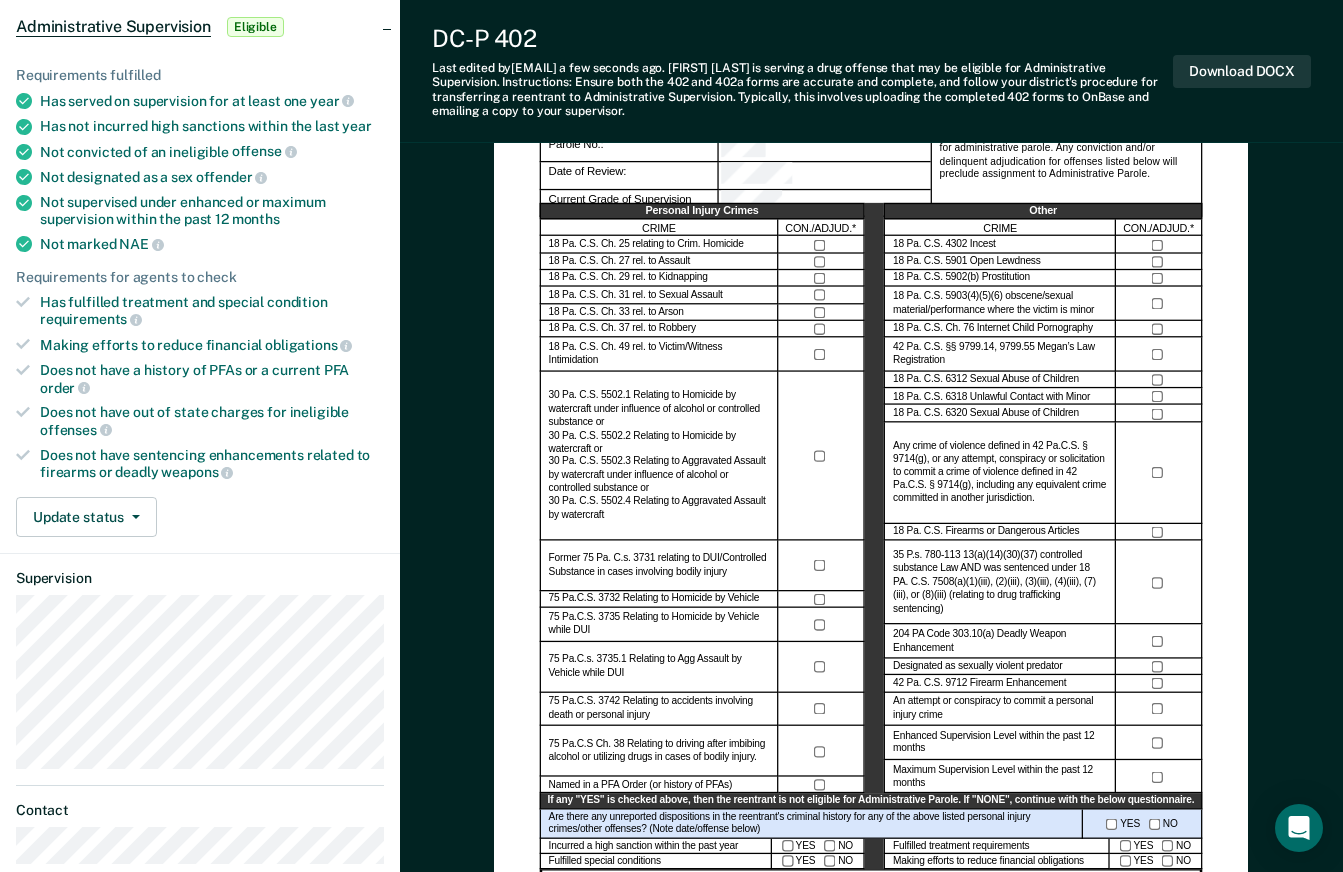 scroll, scrollTop: 170, scrollLeft: 0, axis: vertical 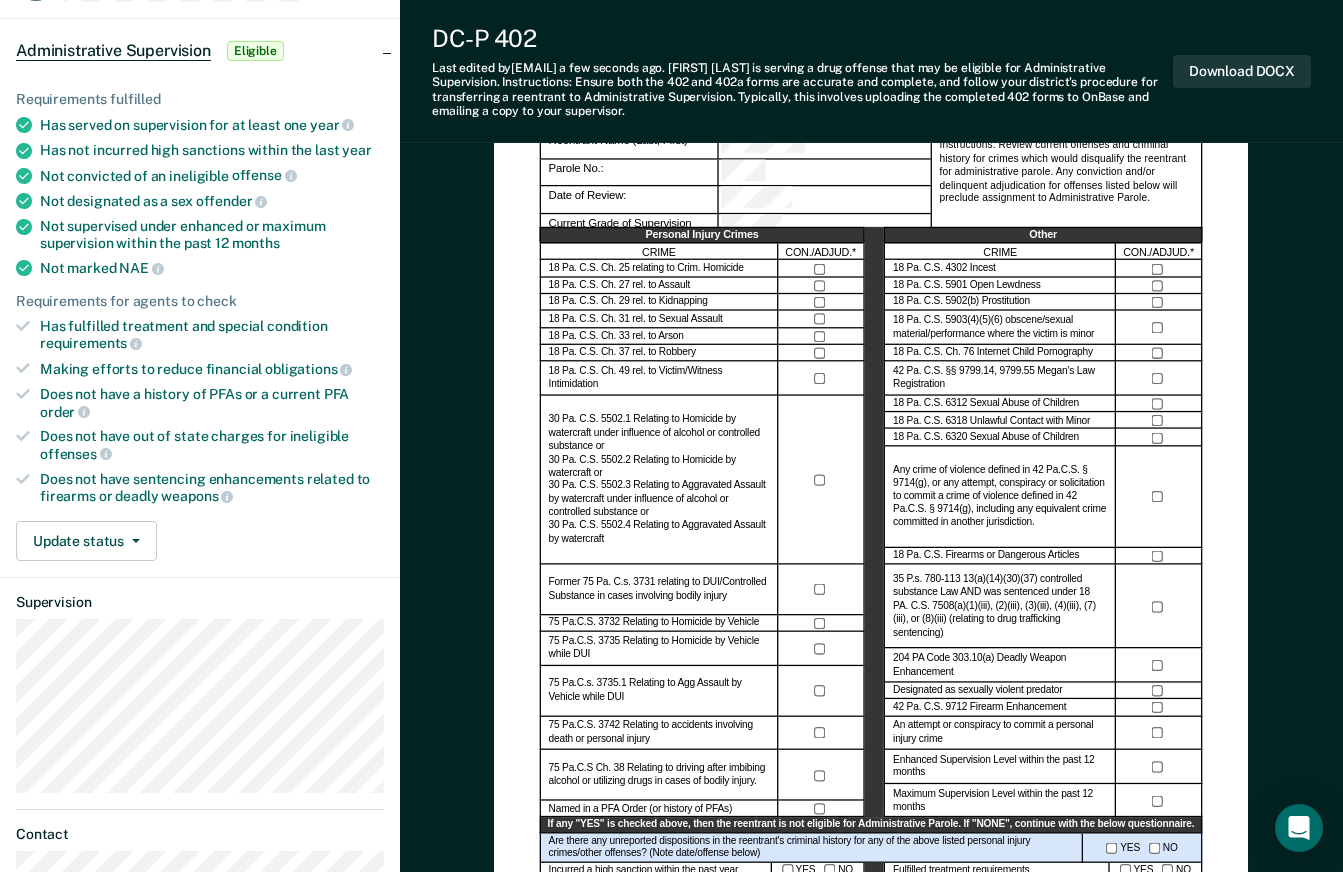 click on "Download DOCX" at bounding box center (1242, 71) 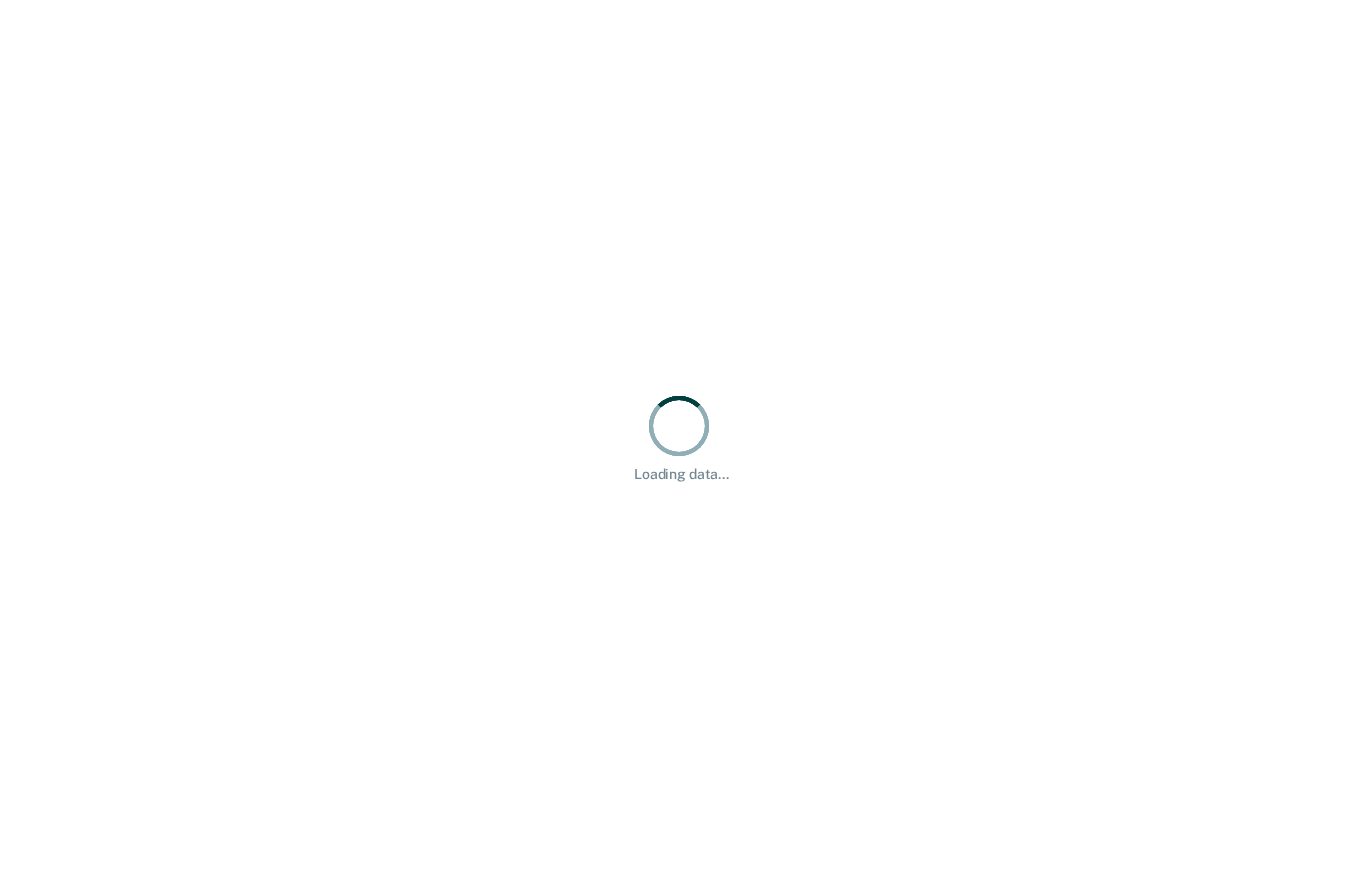 scroll, scrollTop: 0, scrollLeft: 0, axis: both 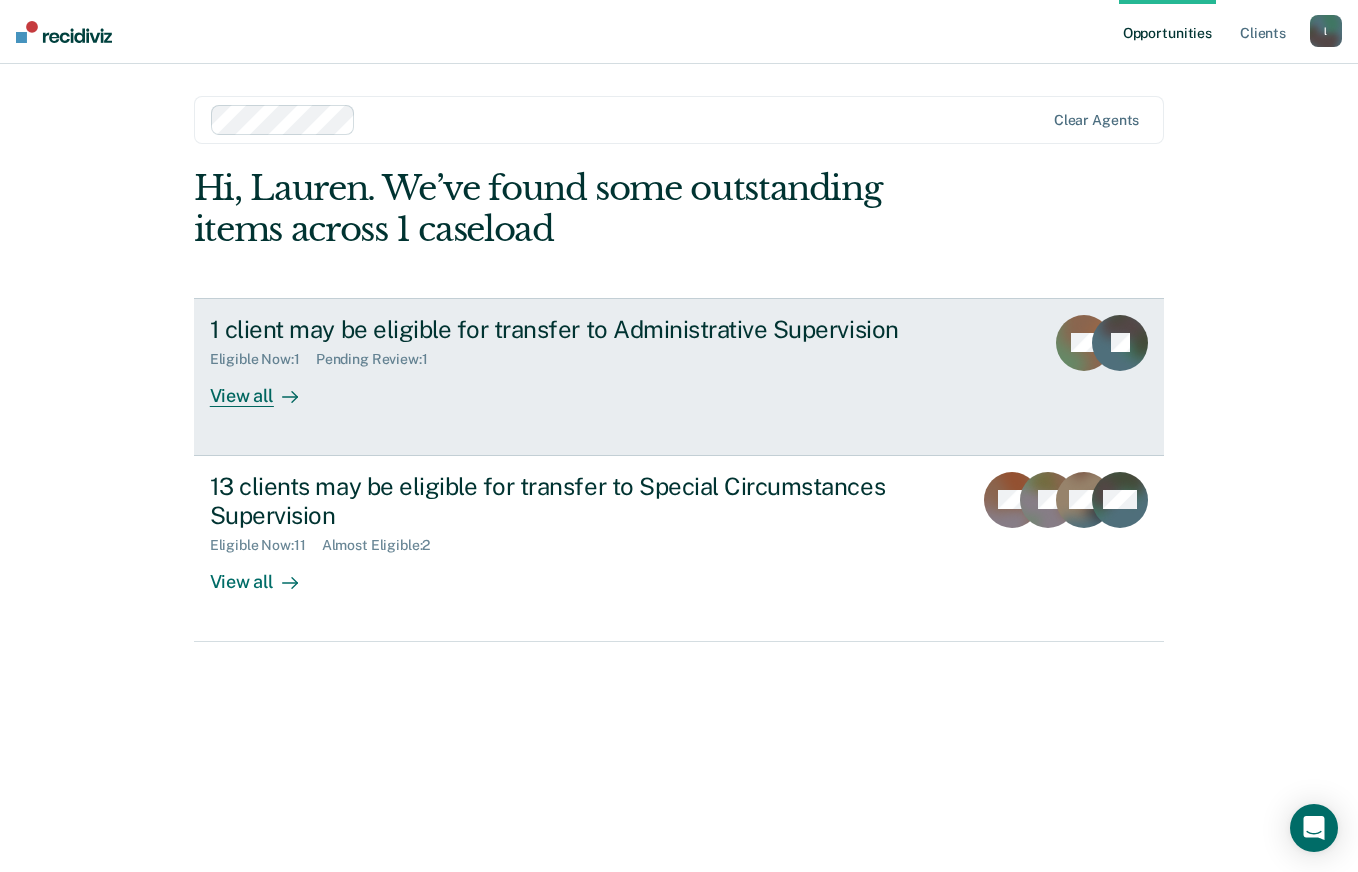 click 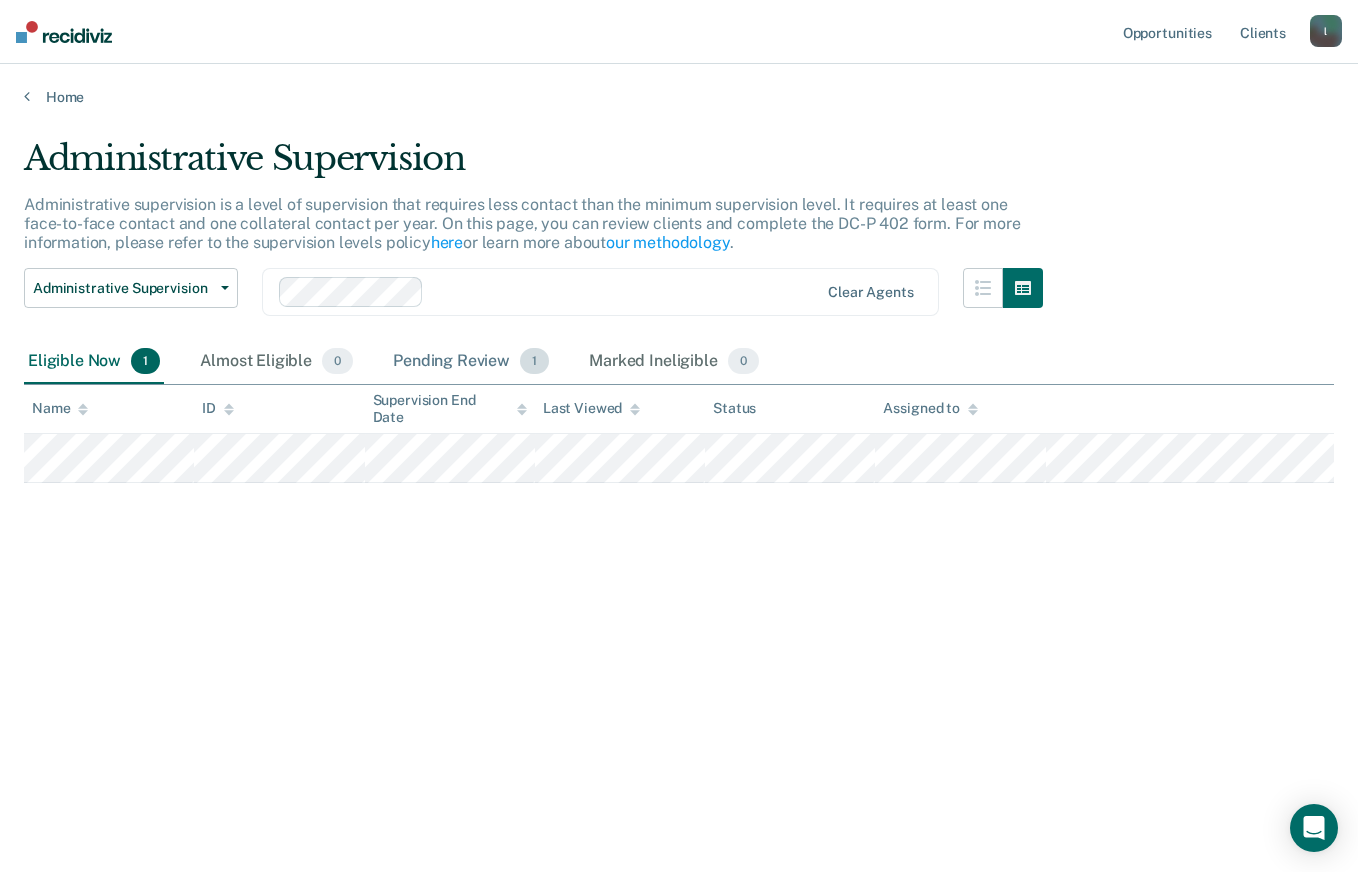 click on "Pending Review 1" at bounding box center (471, 362) 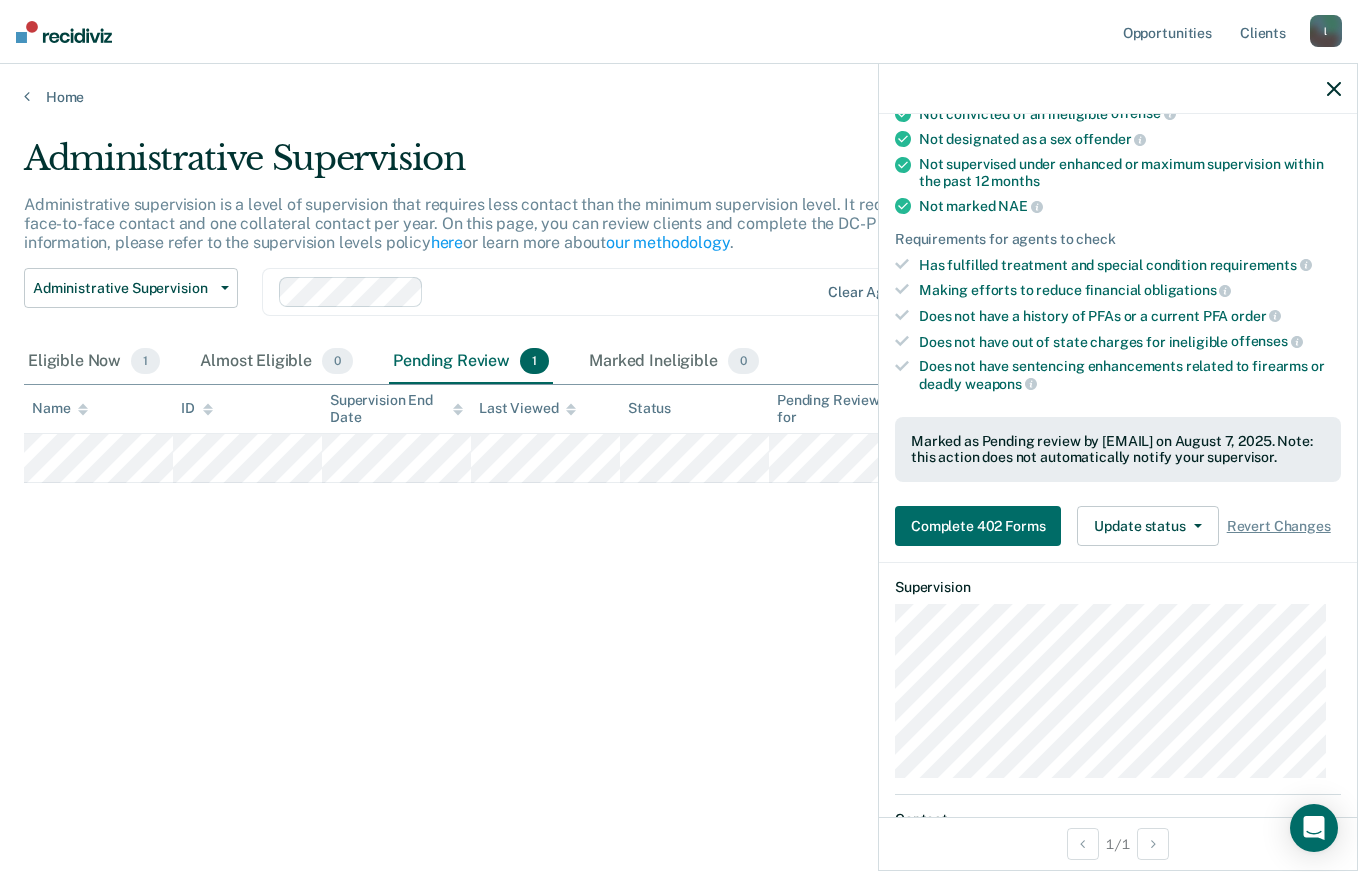 scroll, scrollTop: 241, scrollLeft: 0, axis: vertical 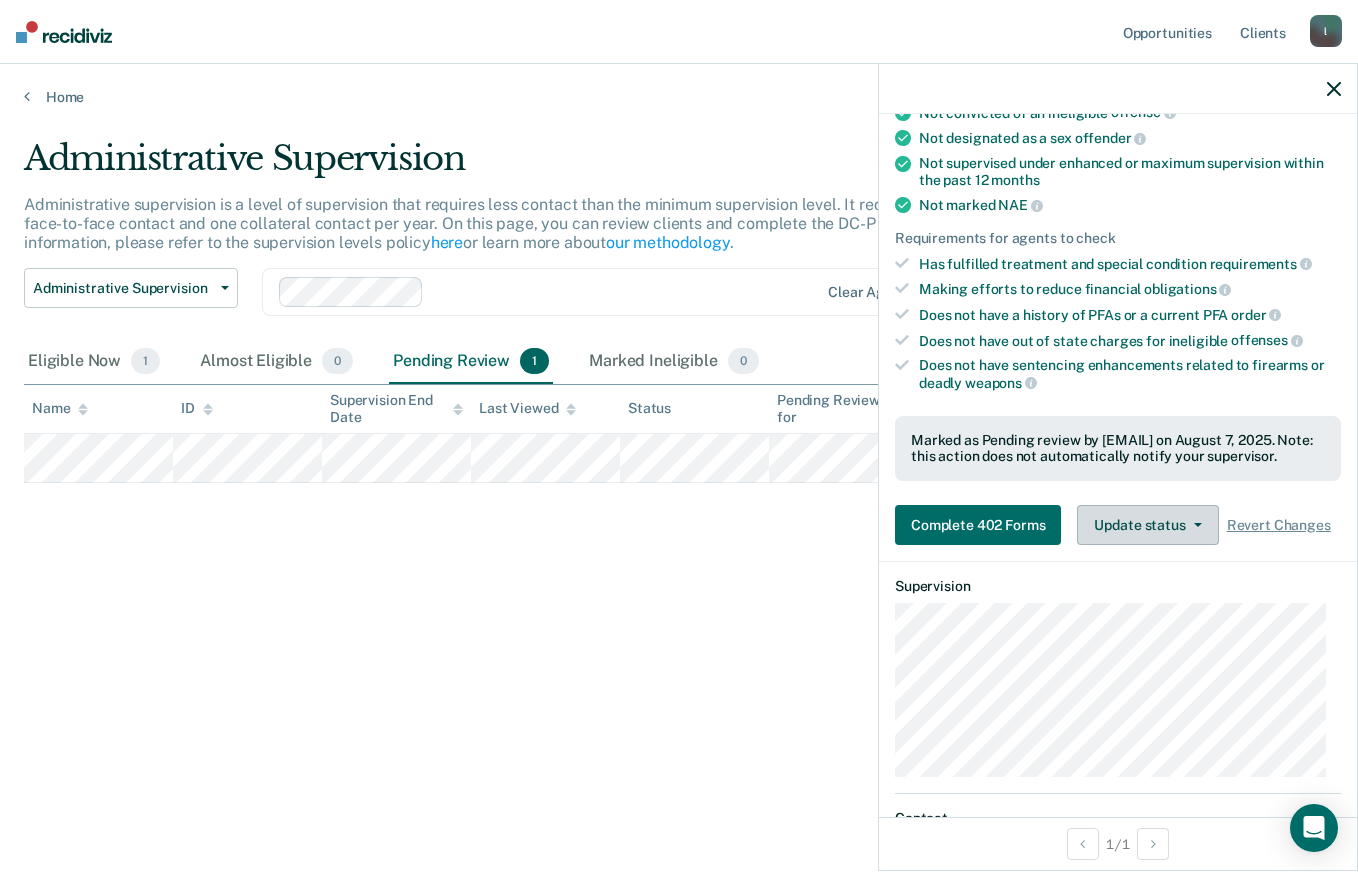 click on "Update status" at bounding box center [1147, 525] 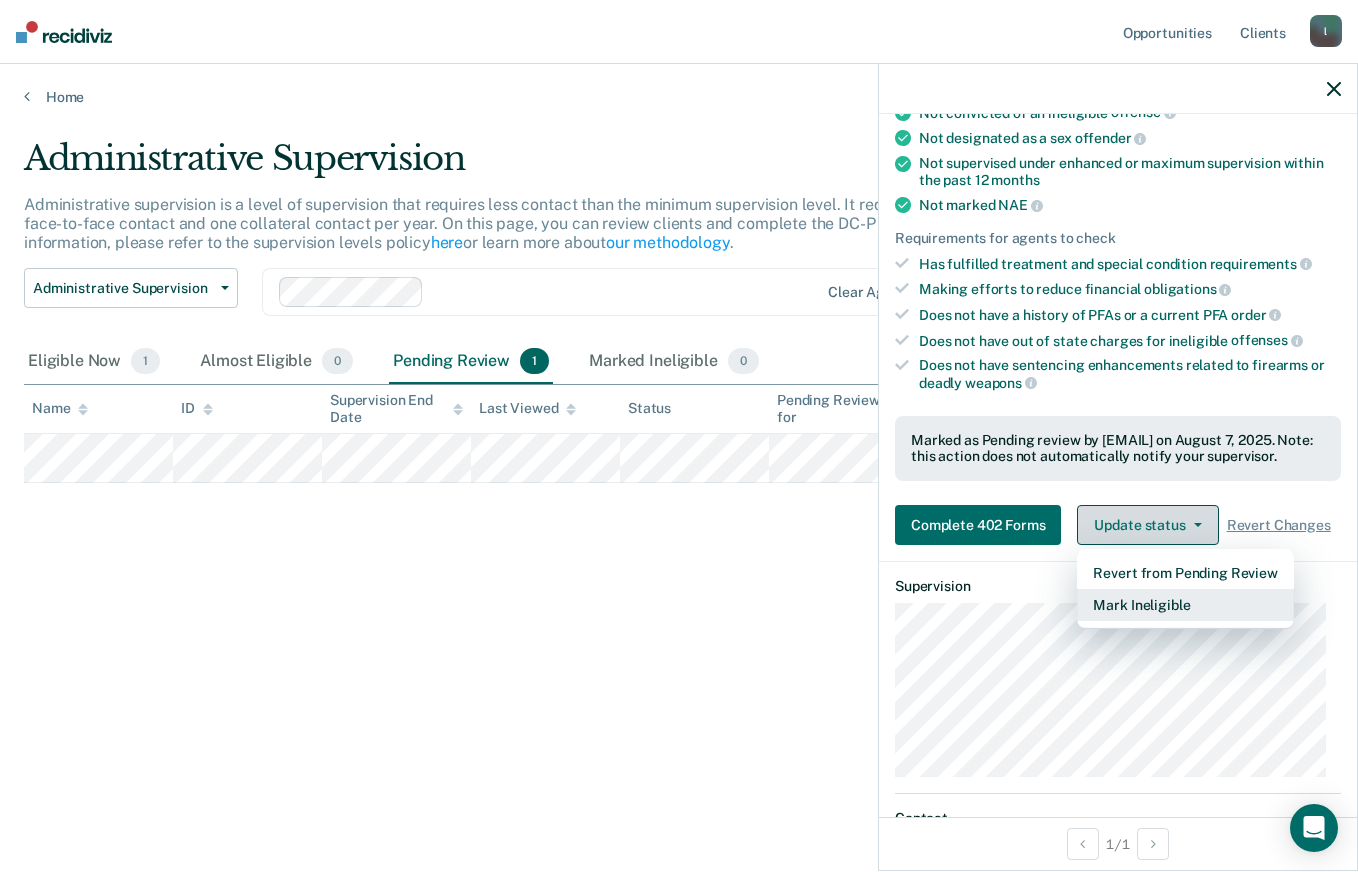 click on "Mark Ineligible" at bounding box center [1185, 605] 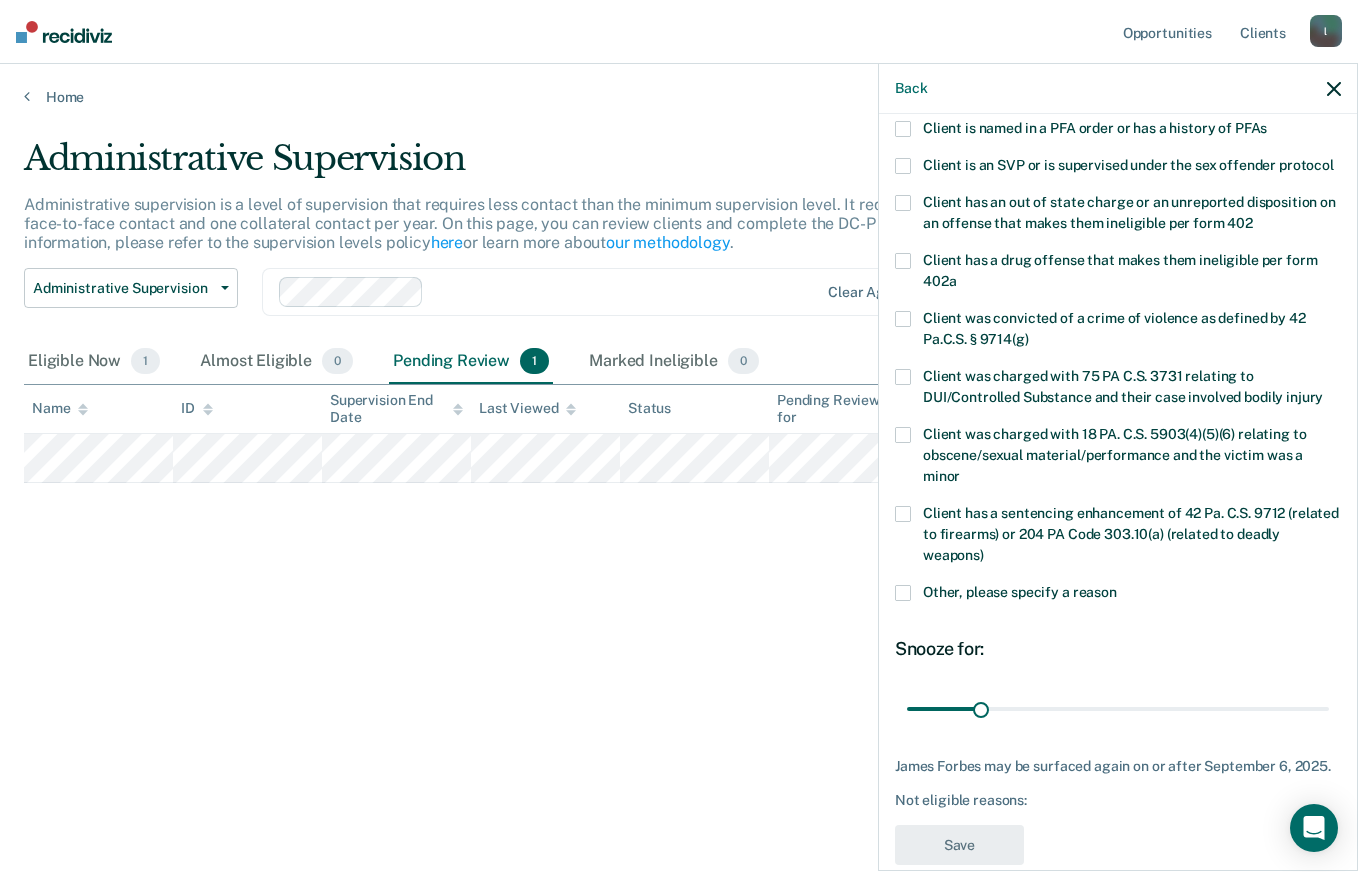 scroll, scrollTop: 311, scrollLeft: 0, axis: vertical 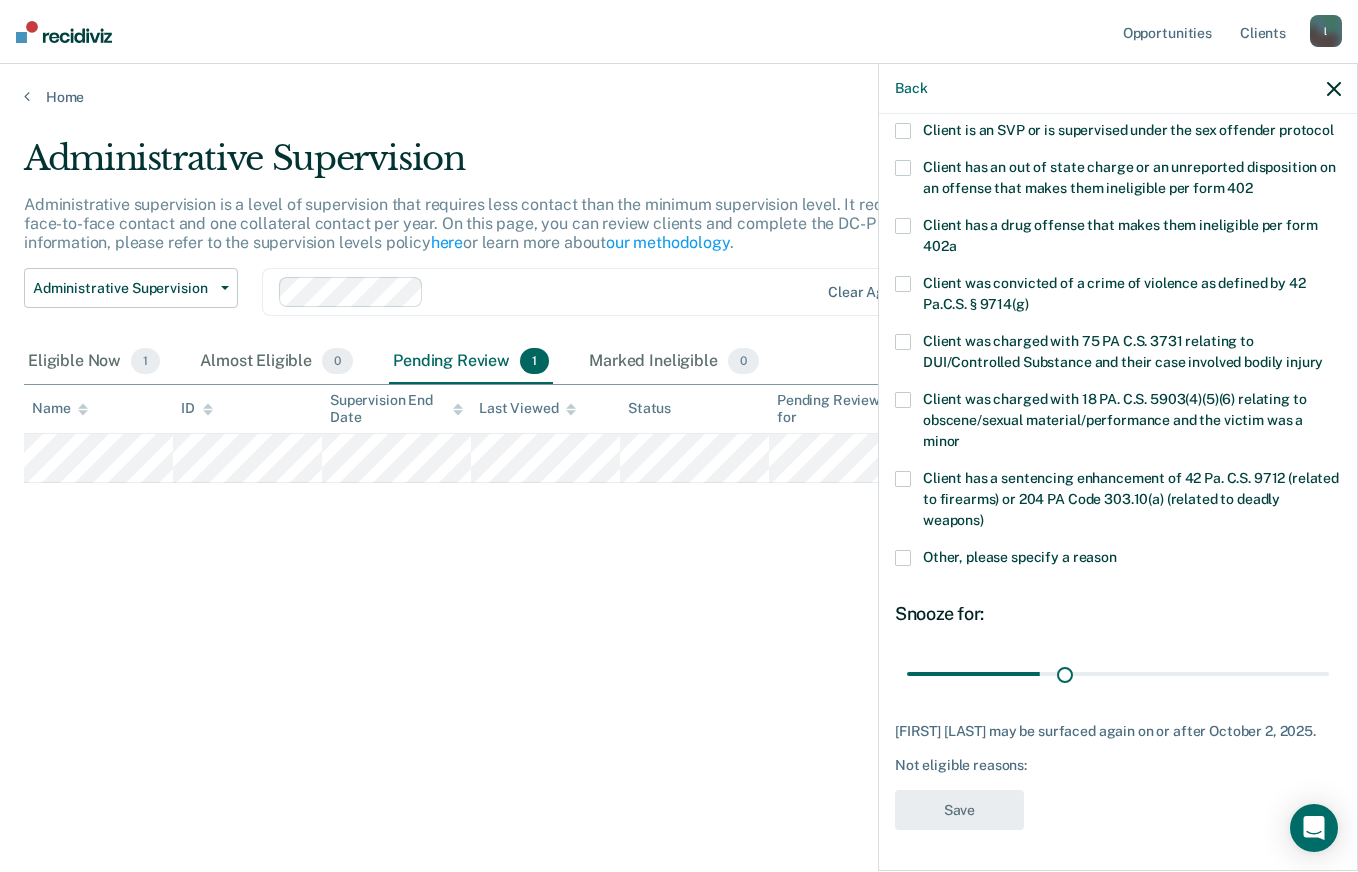 type on "106" 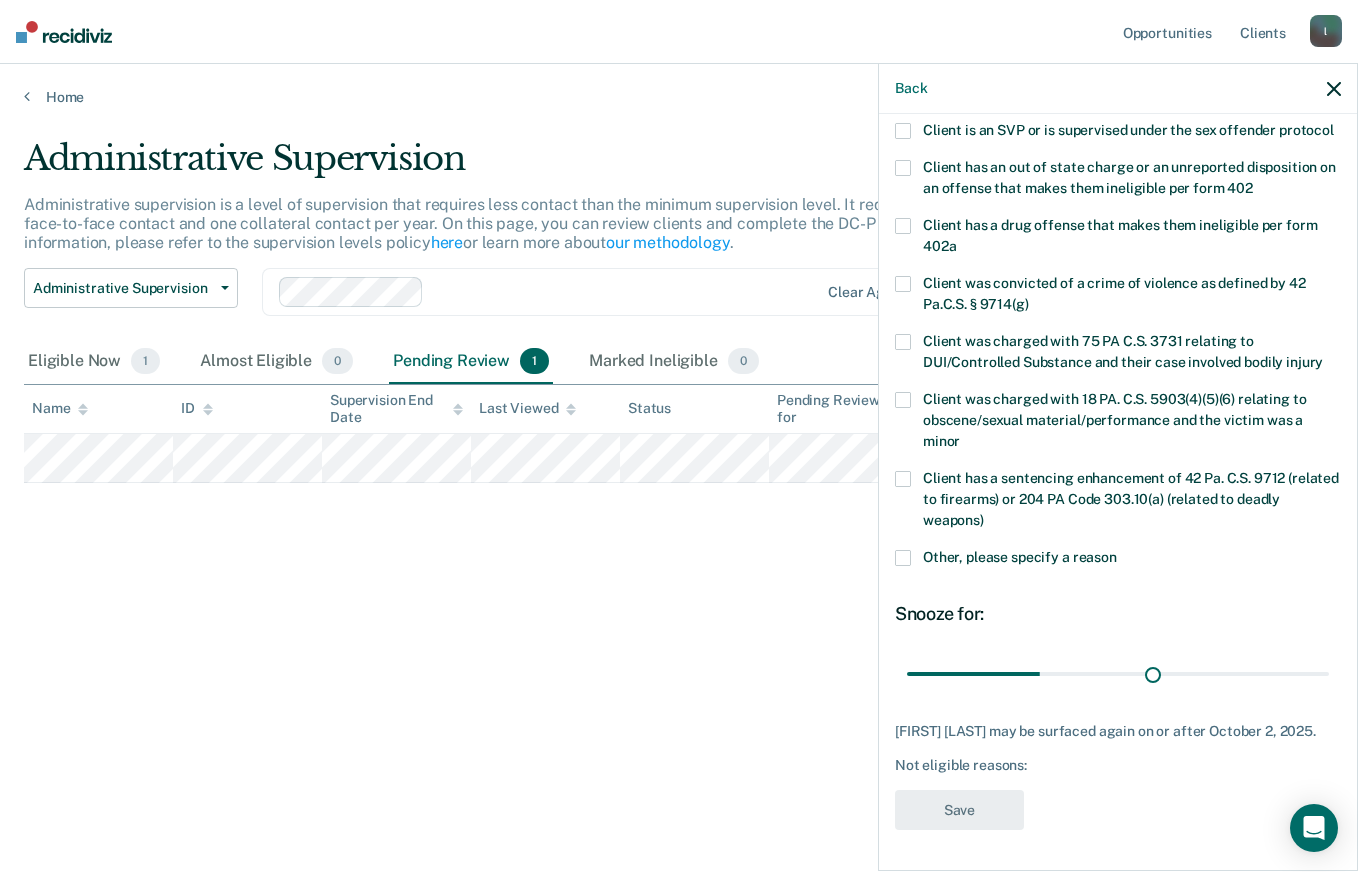 scroll, scrollTop: 311, scrollLeft: 0, axis: vertical 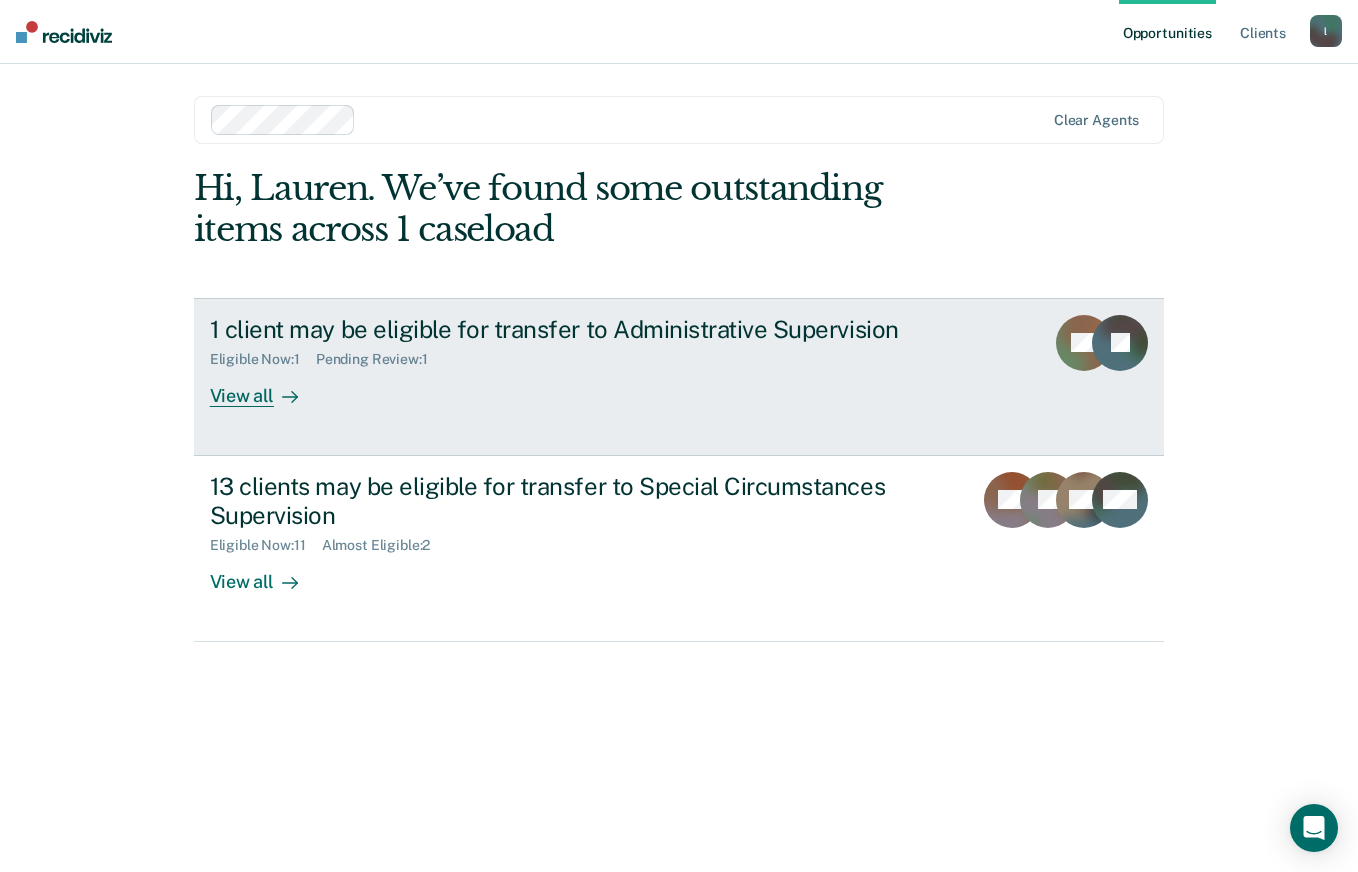 click on "1 client may be eligible for transfer to Administrative Supervision Eligible Now :  1 Pending Review :  1 View all" at bounding box center (585, 361) 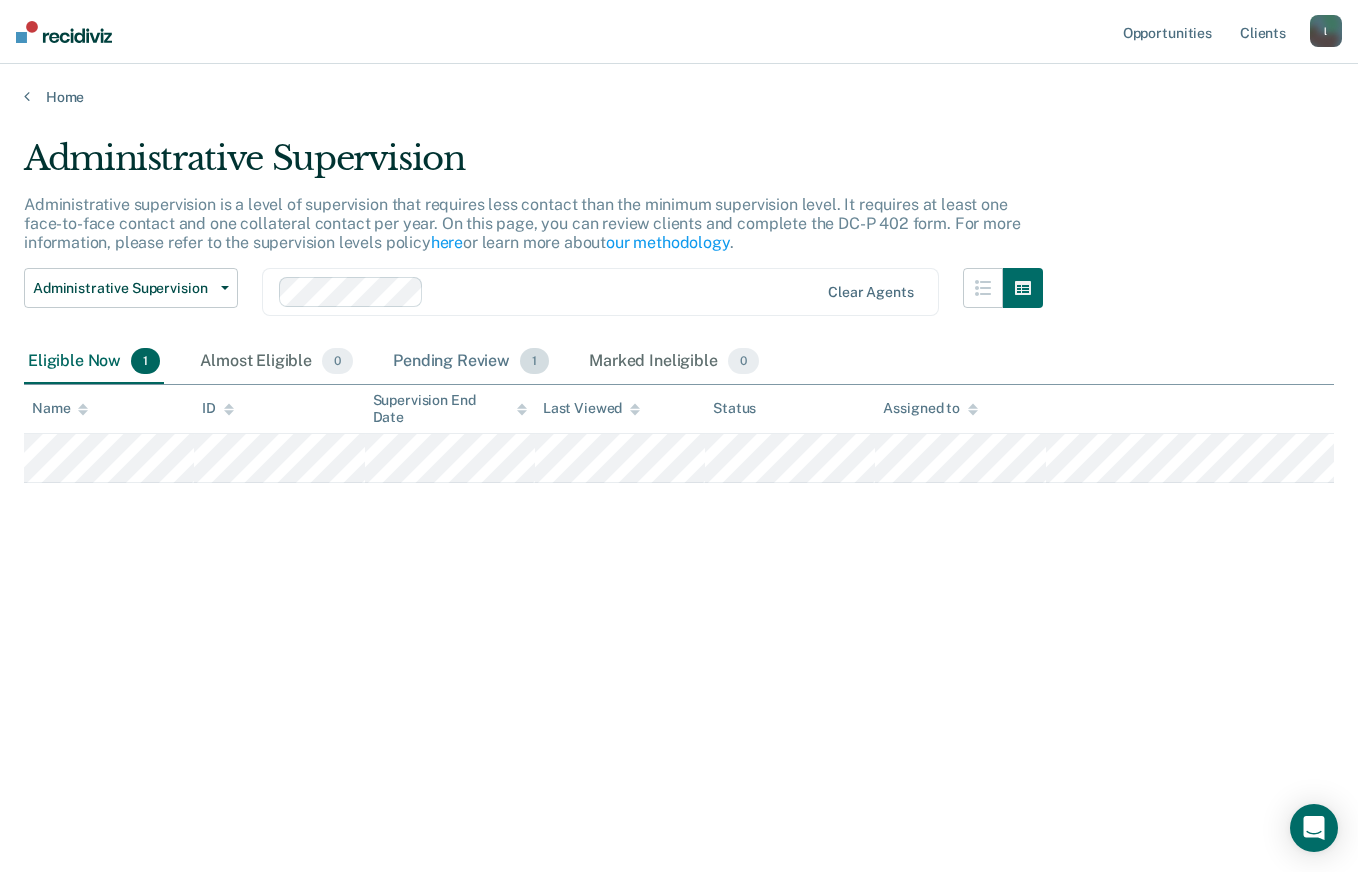 click on "Pending Review 1" at bounding box center [471, 362] 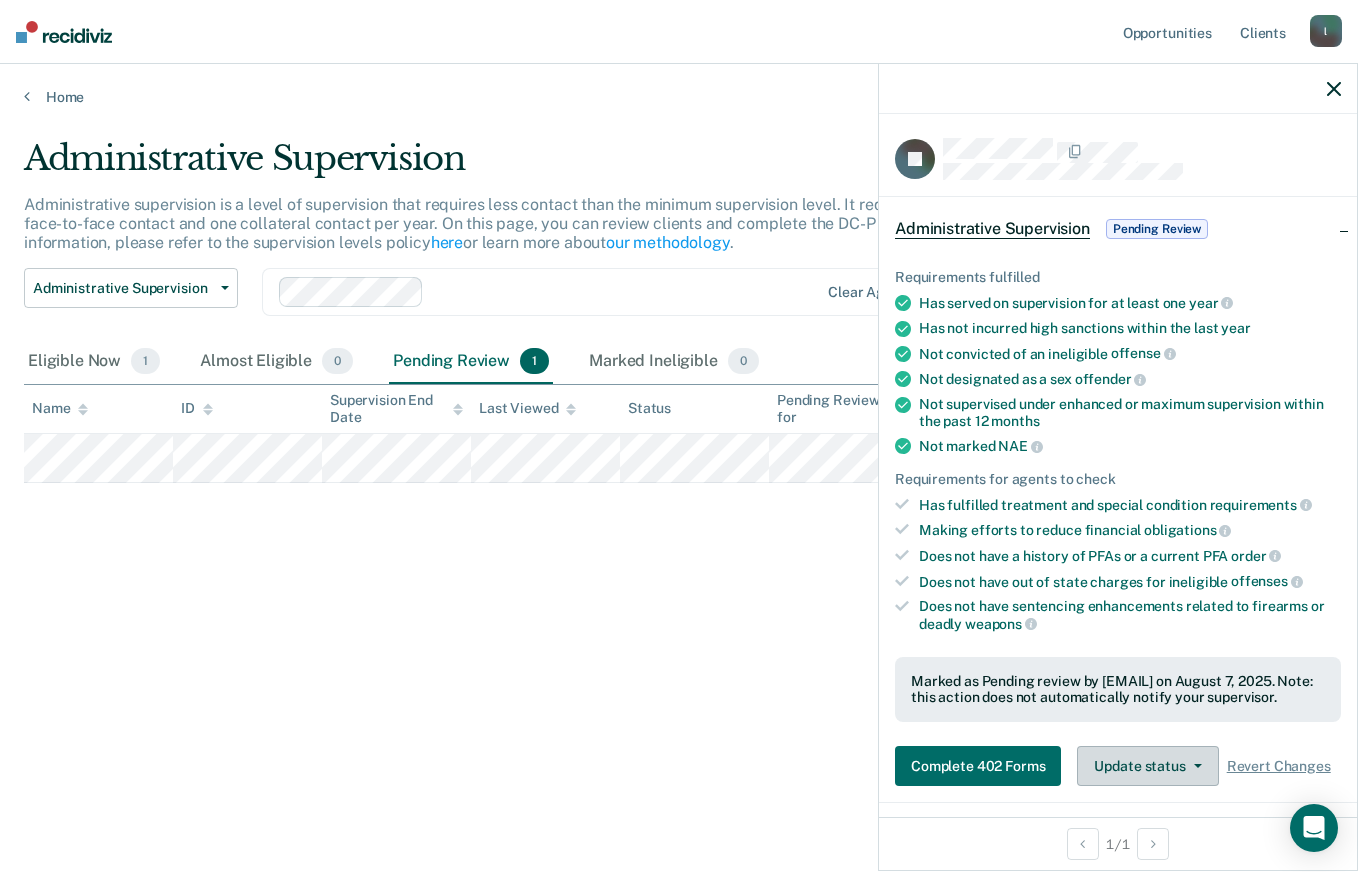 click on "Update status" at bounding box center [1147, 766] 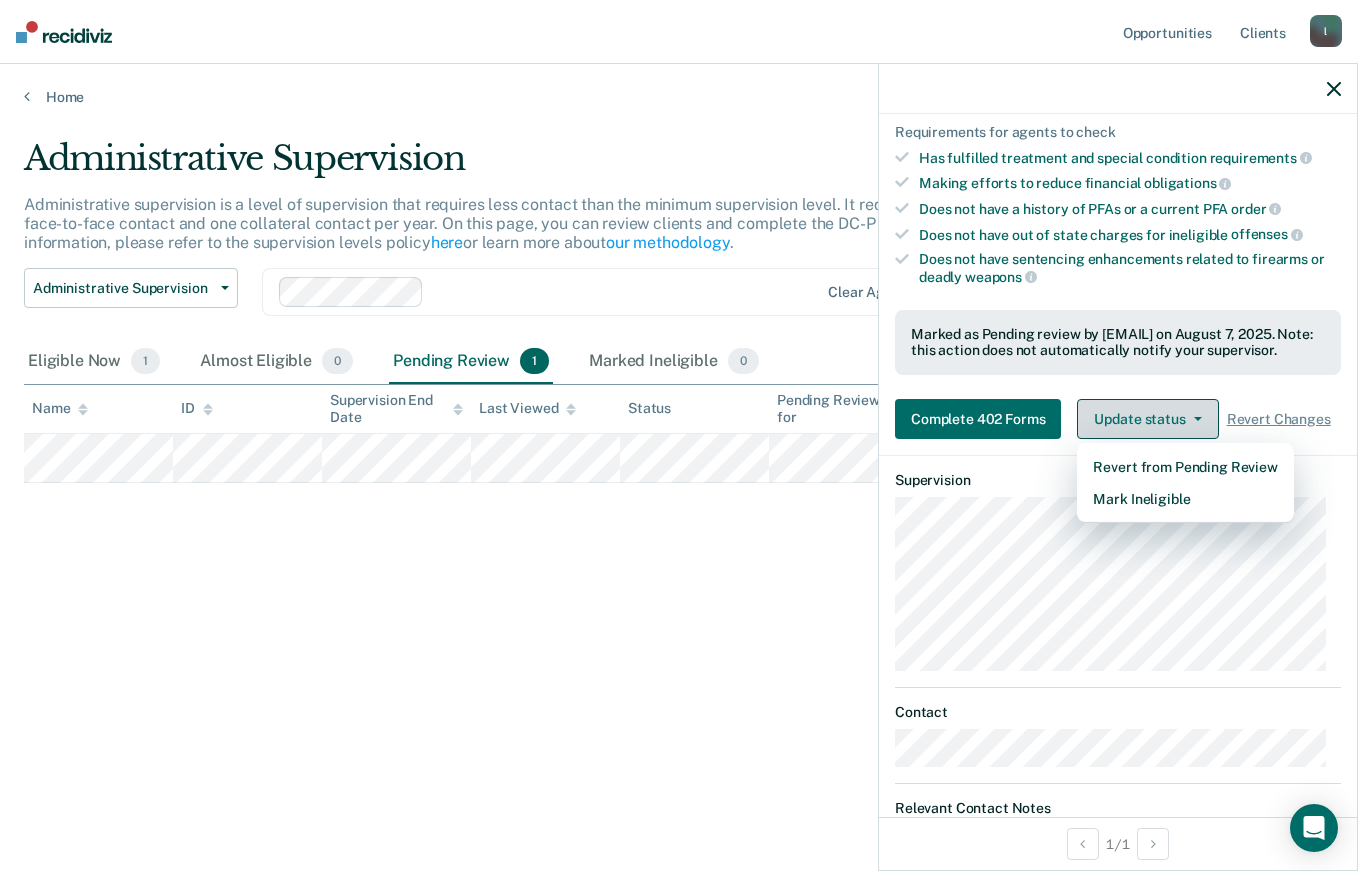 click on "Mark Ineligible" at bounding box center (1185, 499) 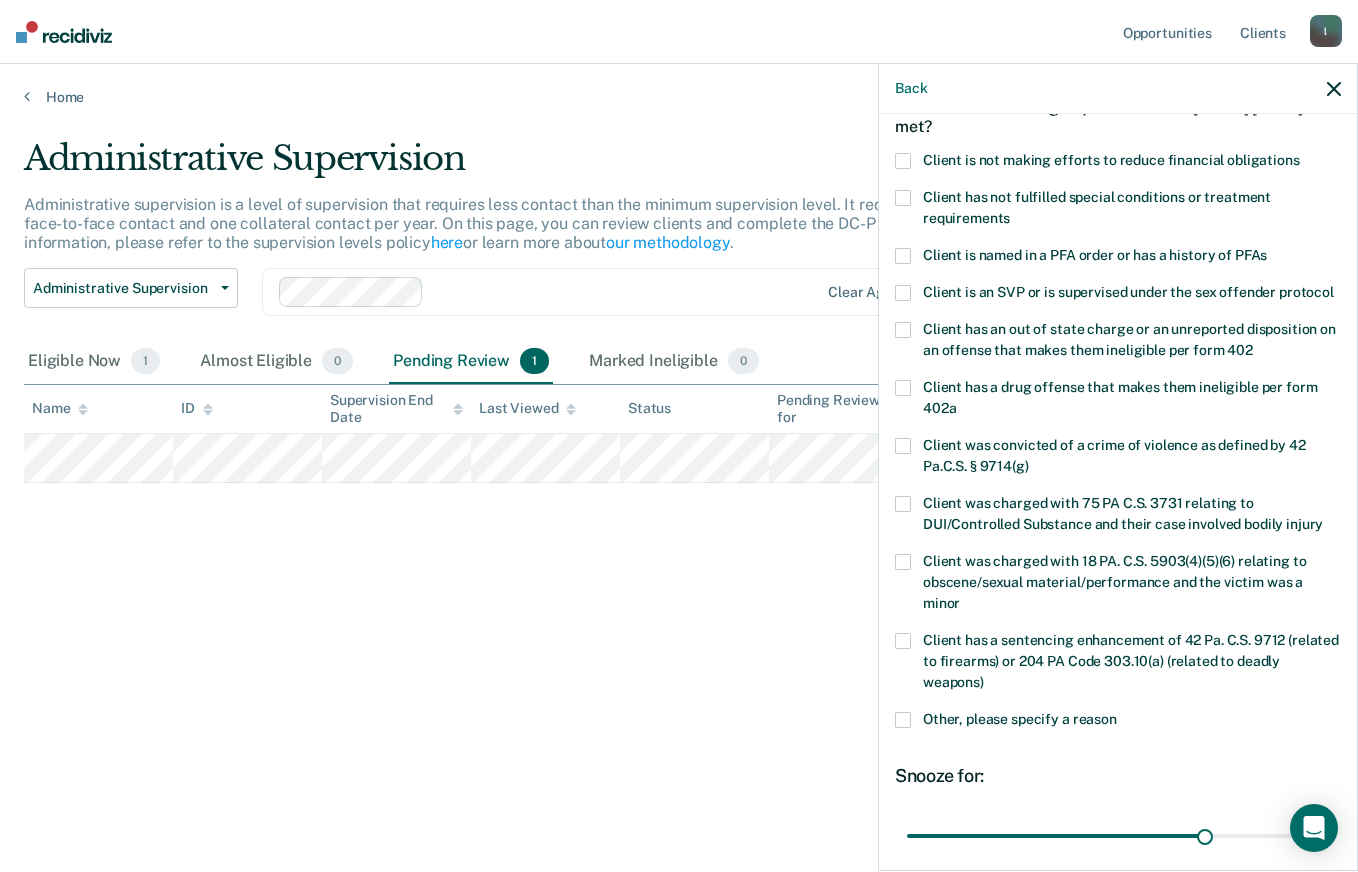 scroll, scrollTop: 0, scrollLeft: 0, axis: both 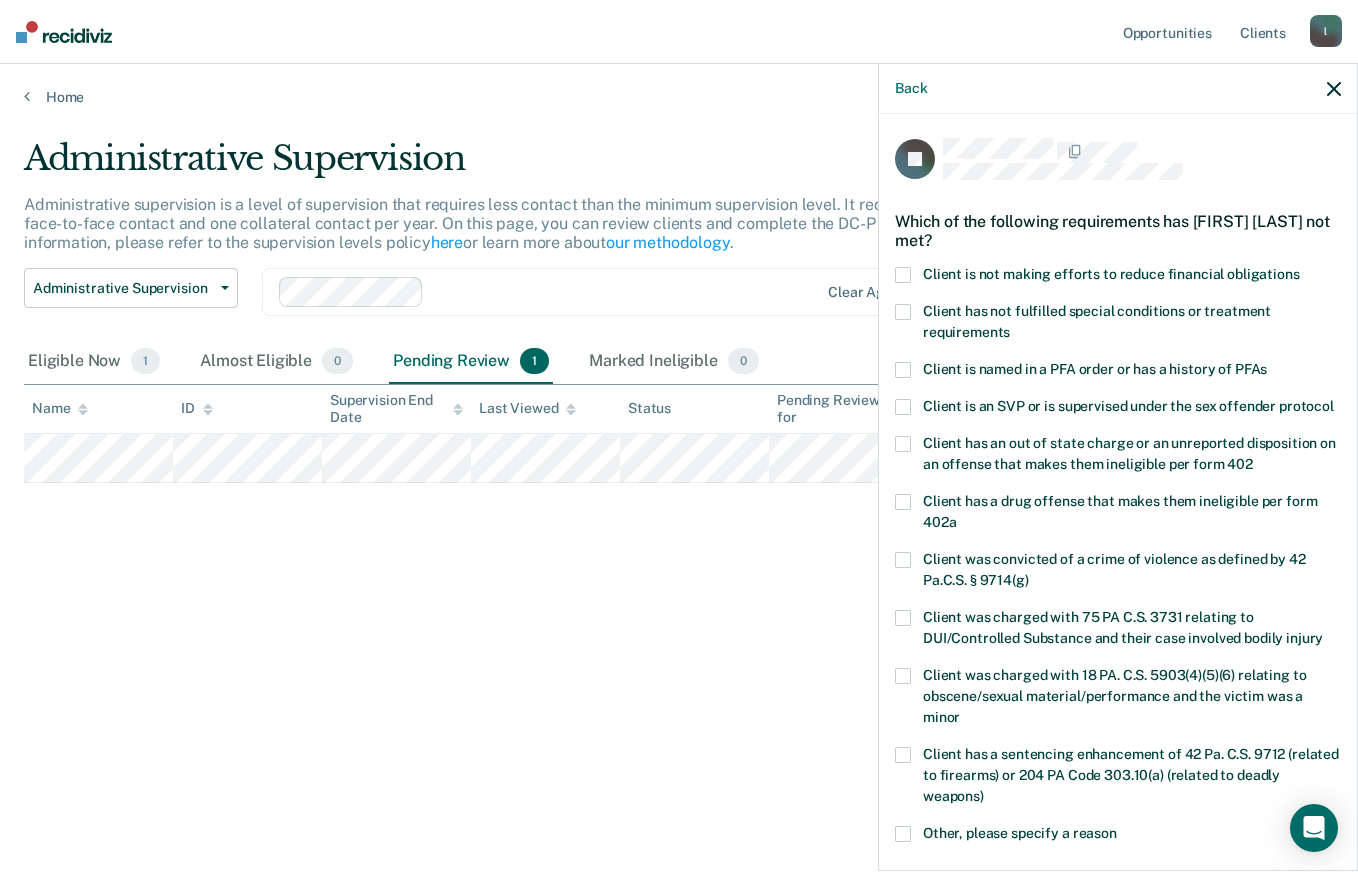 click at bounding box center (903, 275) 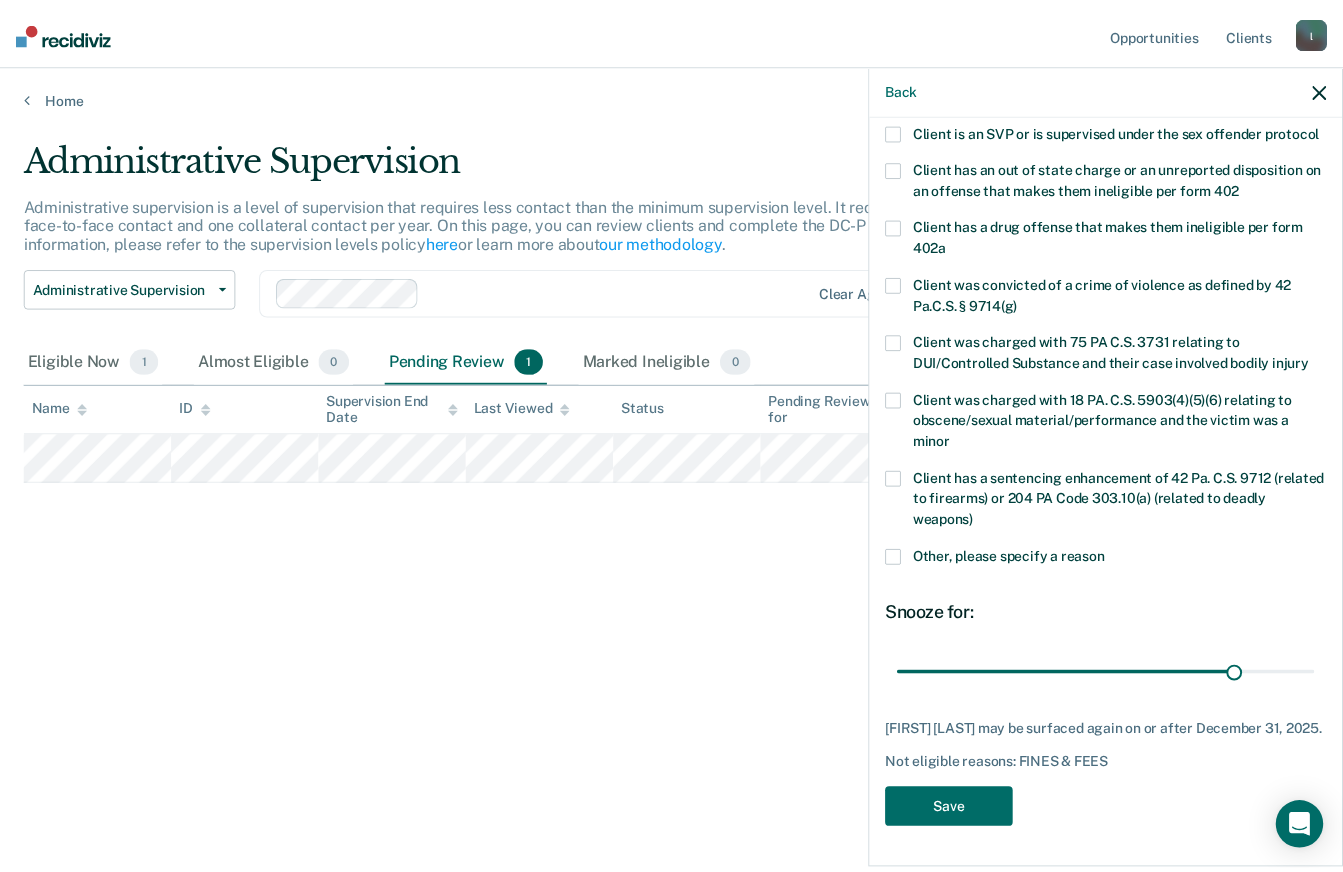 scroll, scrollTop: 294, scrollLeft: 0, axis: vertical 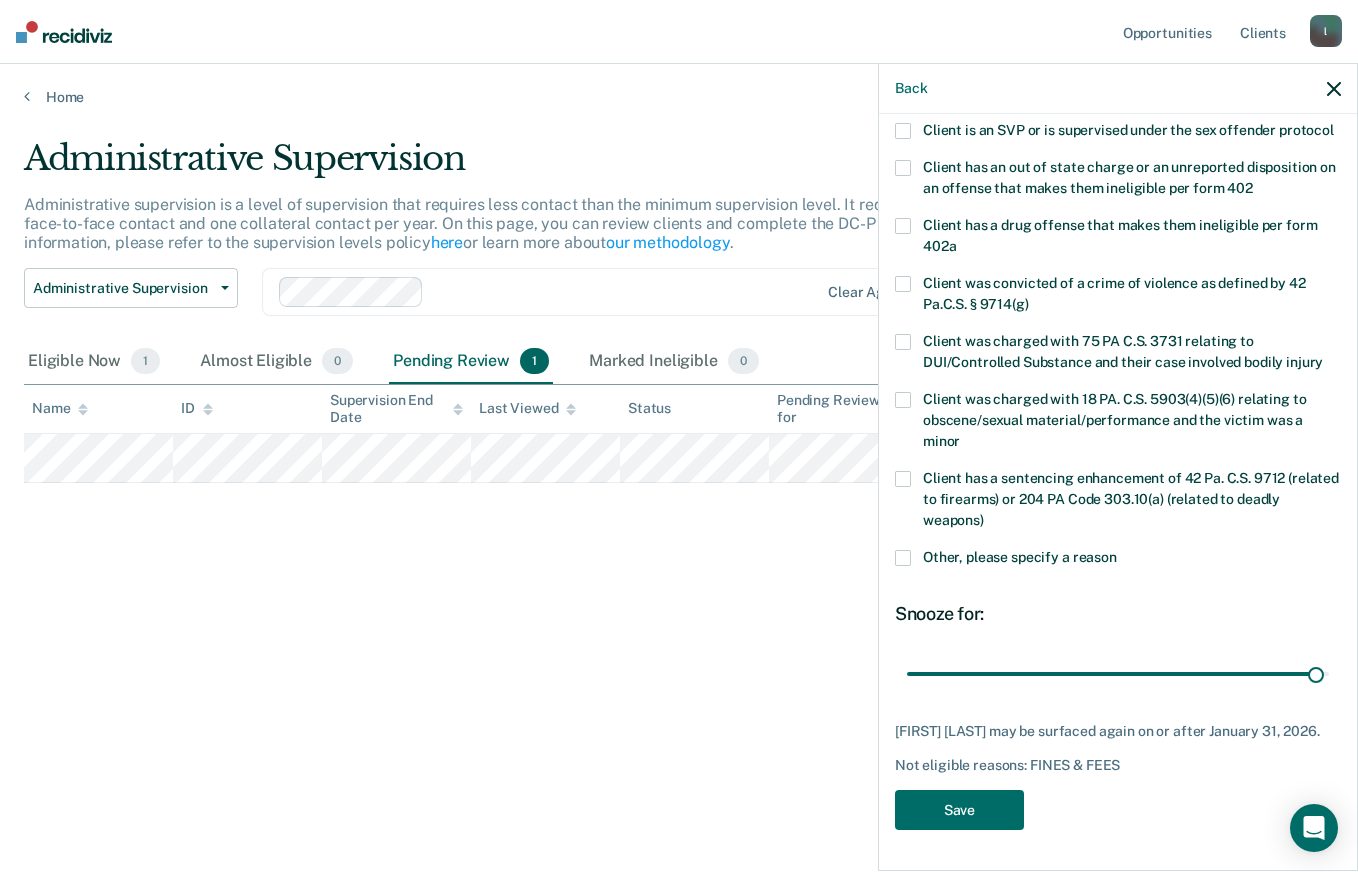 type on "180" 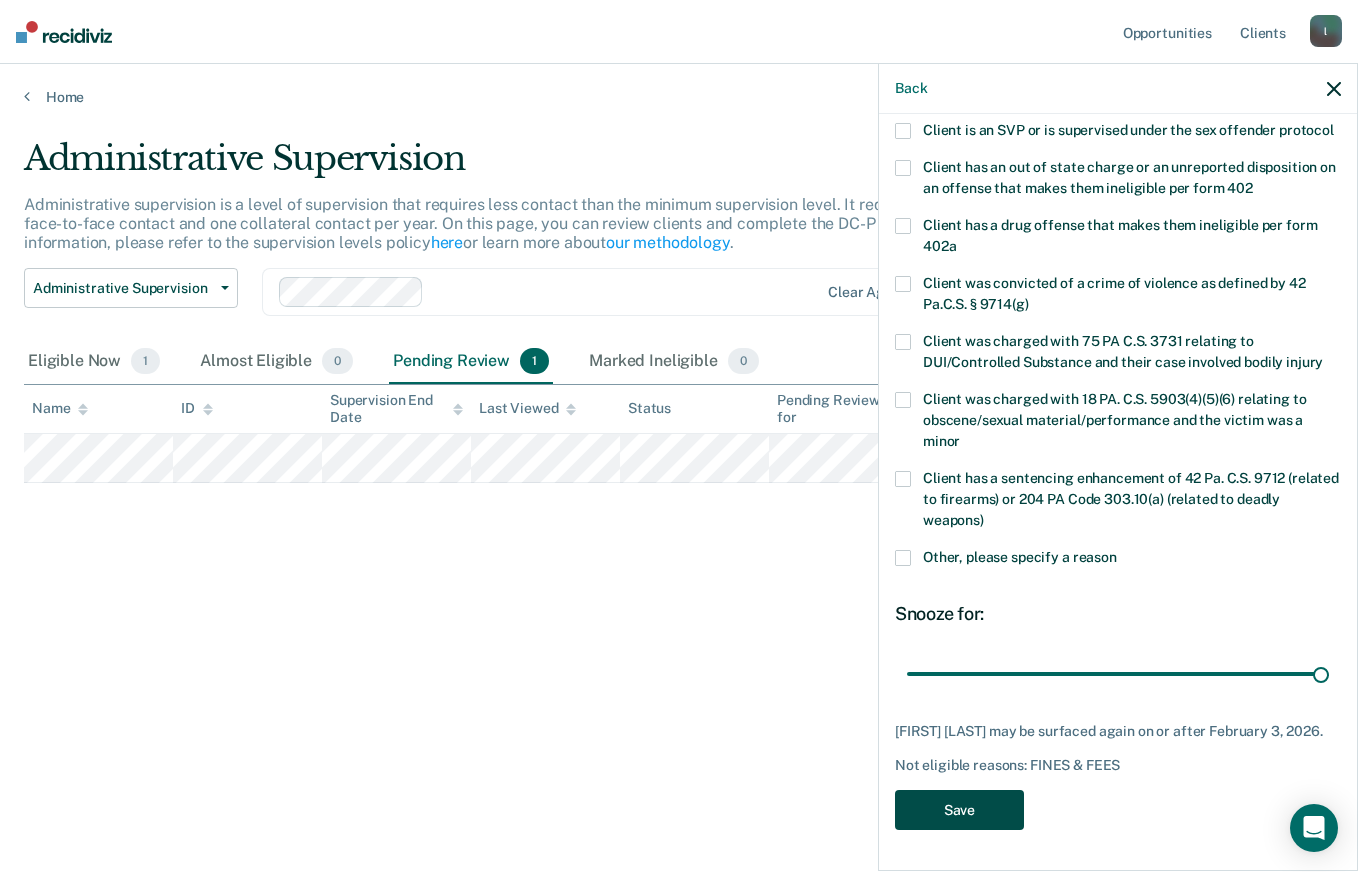 click on "Save" at bounding box center (959, 810) 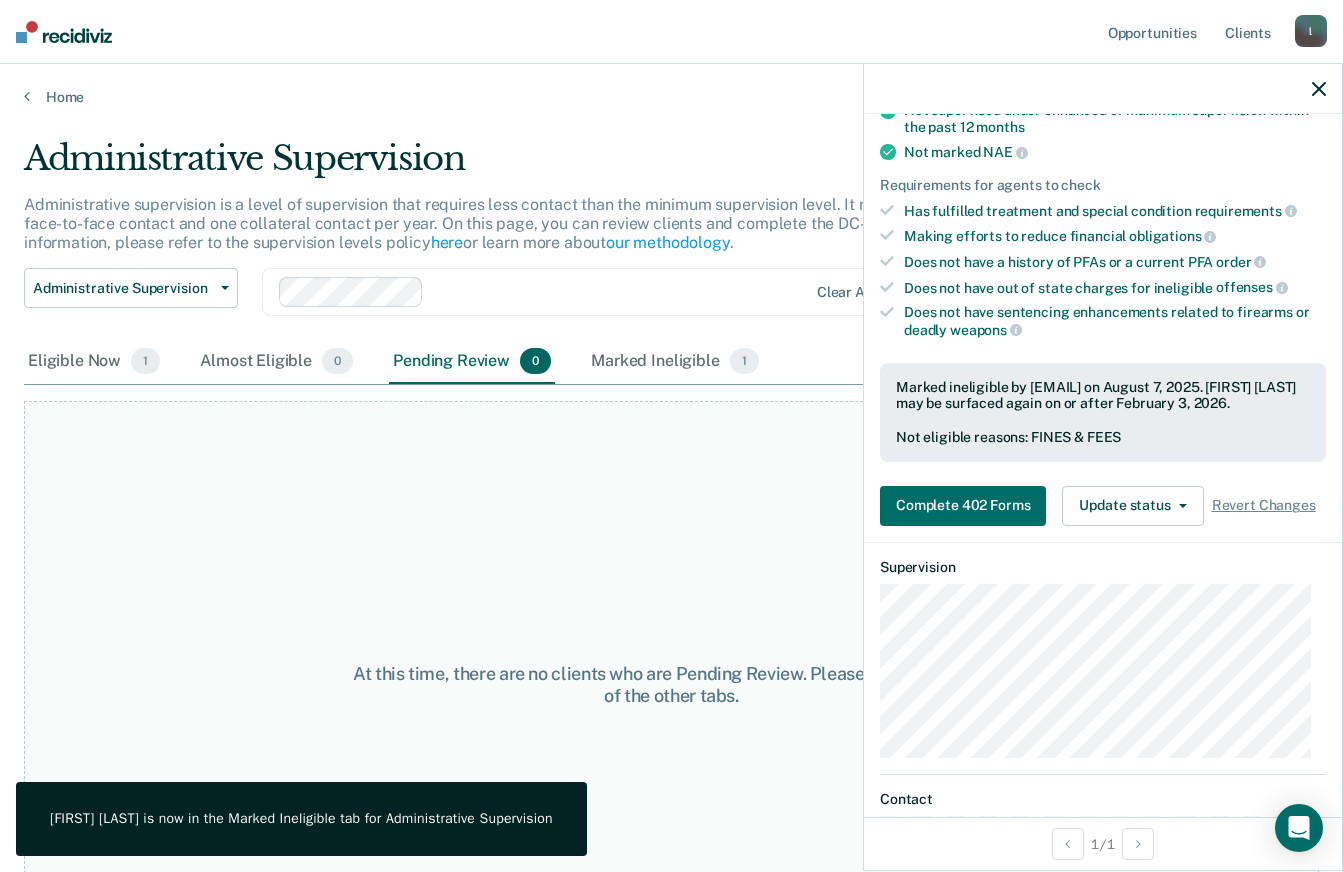 click on "l" at bounding box center [1311, 31] 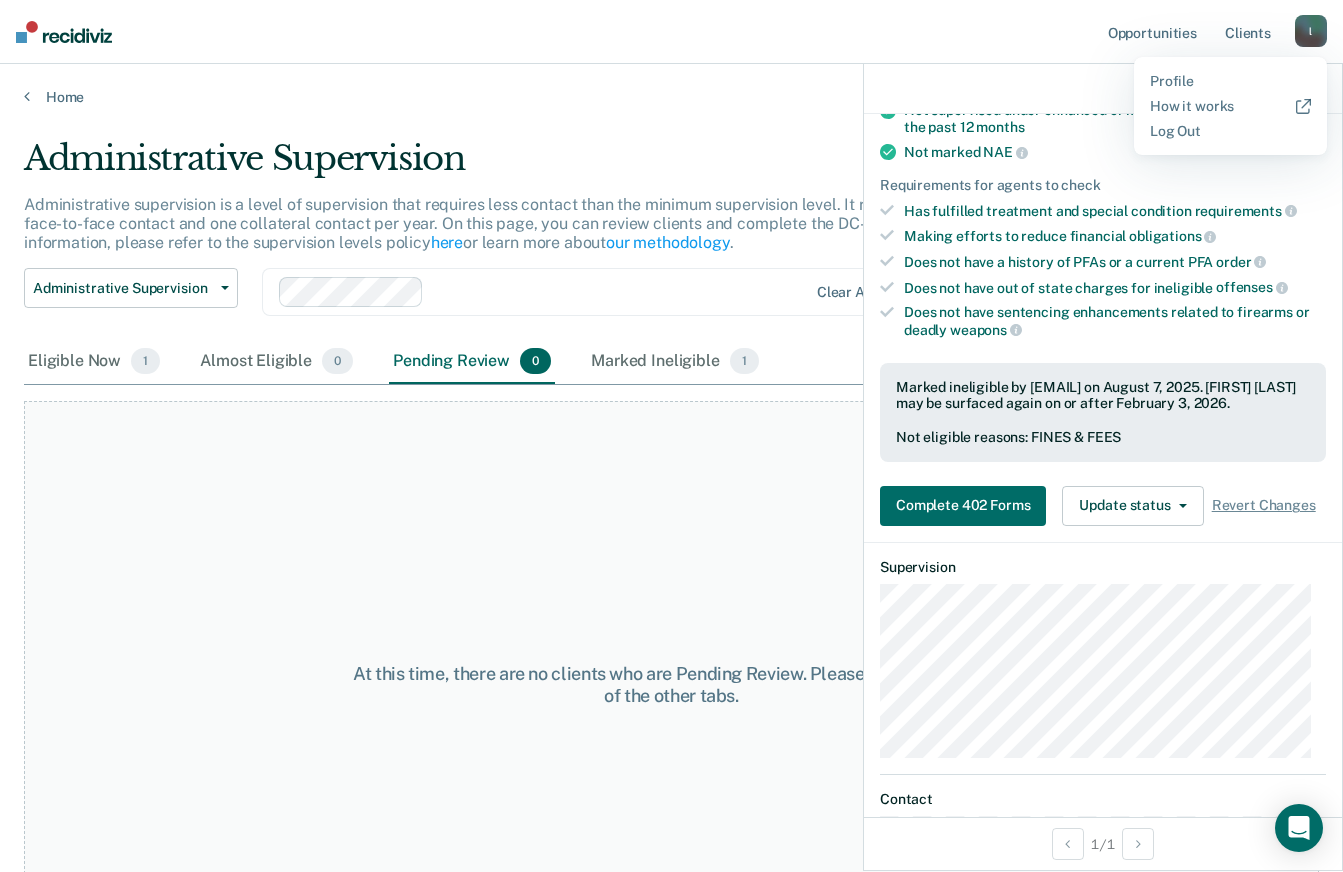 click on "Requirements fulfilled Has served on supervision for at least one   year   Has not incurred high sanctions within the last   year Not convicted of an ineligible   offense   Not designated as a sex   offender   Not supervised under enhanced or maximum supervision within the past 12   months Not marked   NAE   Requirements for agents to check Has fulfilled treatment and special condition   requirements   Making efforts to reduce financial   obligations	   Does not have a history of PFAs or a current PFA order     Does not have out of state charges for ineligible   offenses   Does not have sentencing enhancements related to firearms or deadly   weapons" at bounding box center (1103, 156) 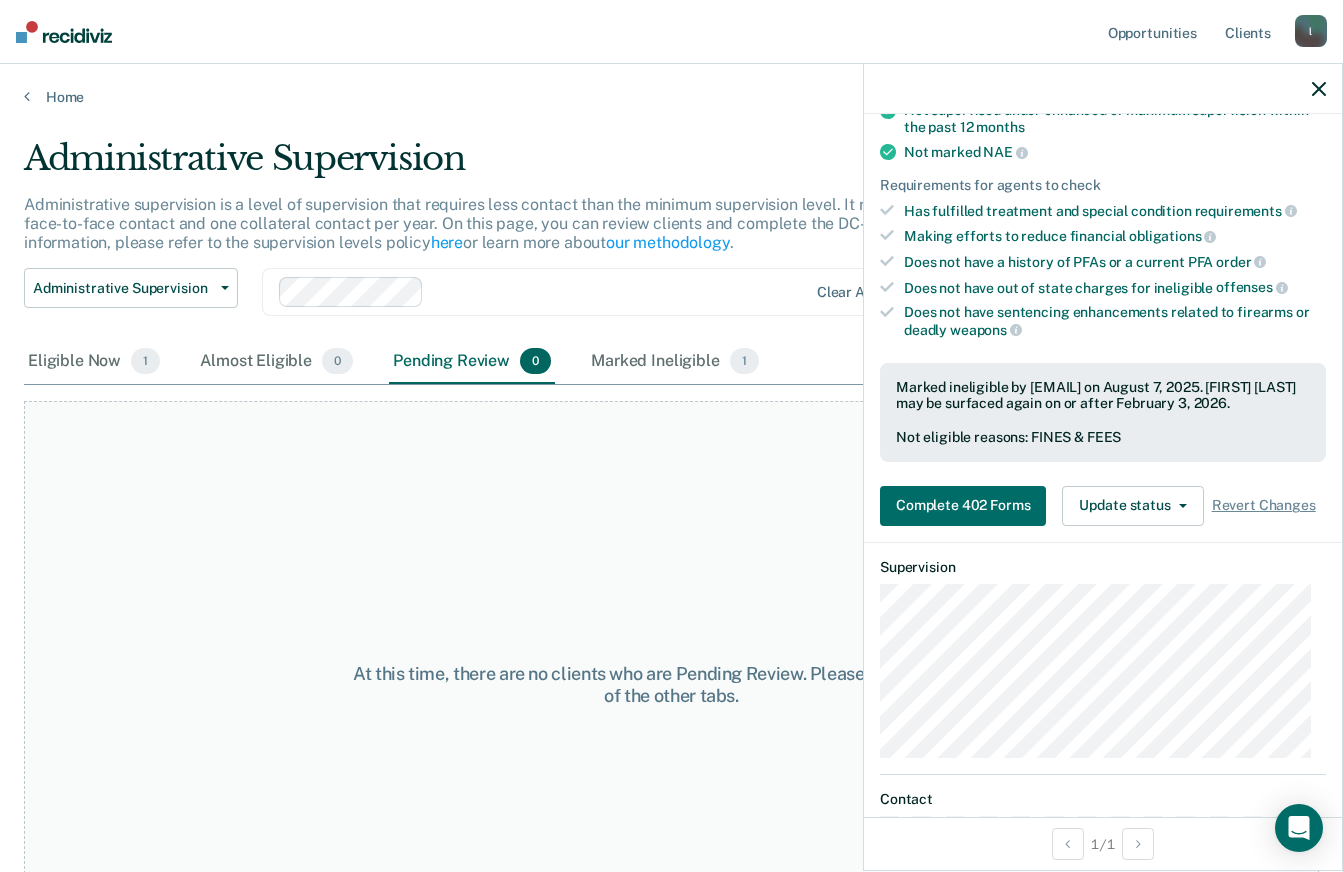 click 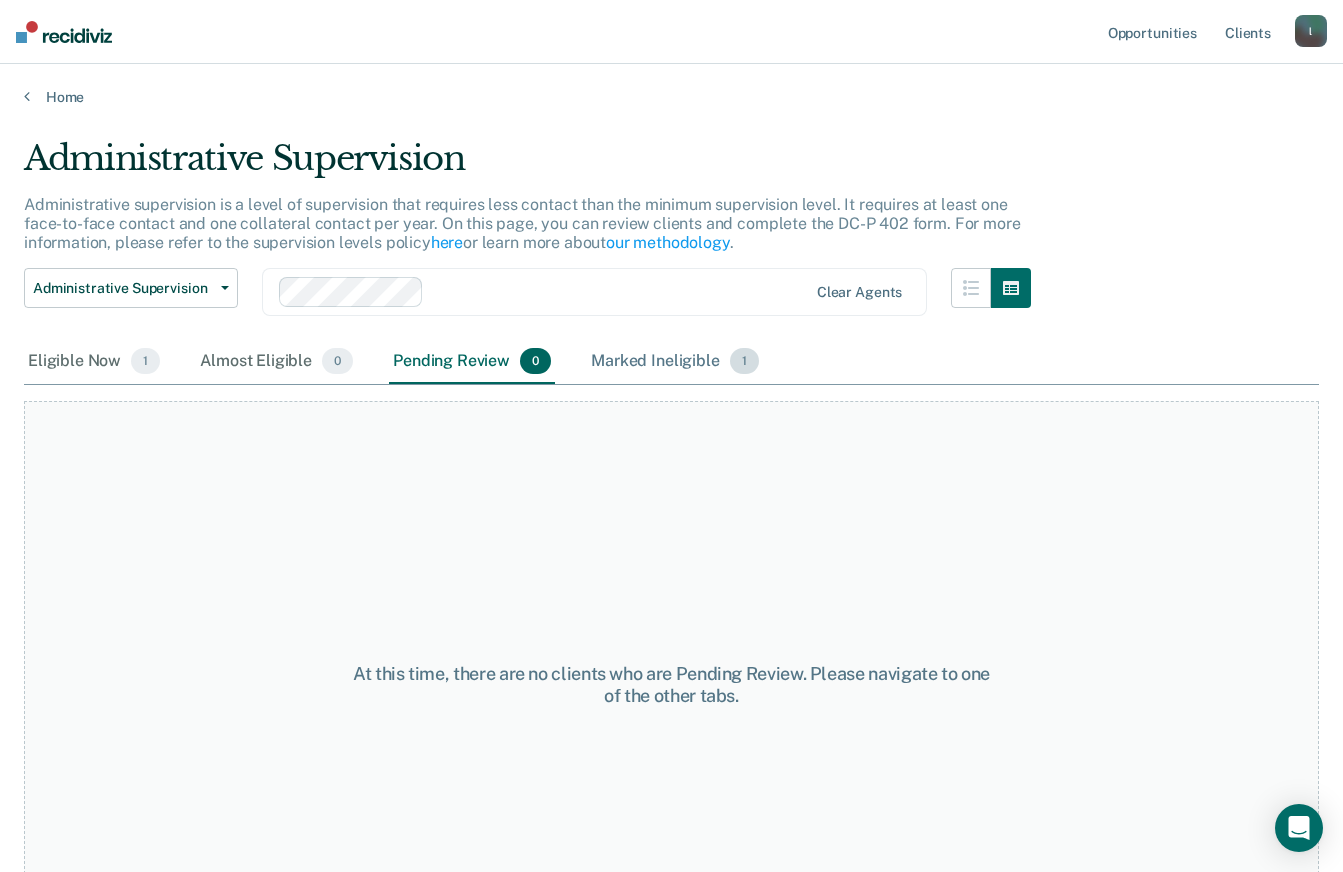 click on "Marked Ineligible 1" at bounding box center [675, 362] 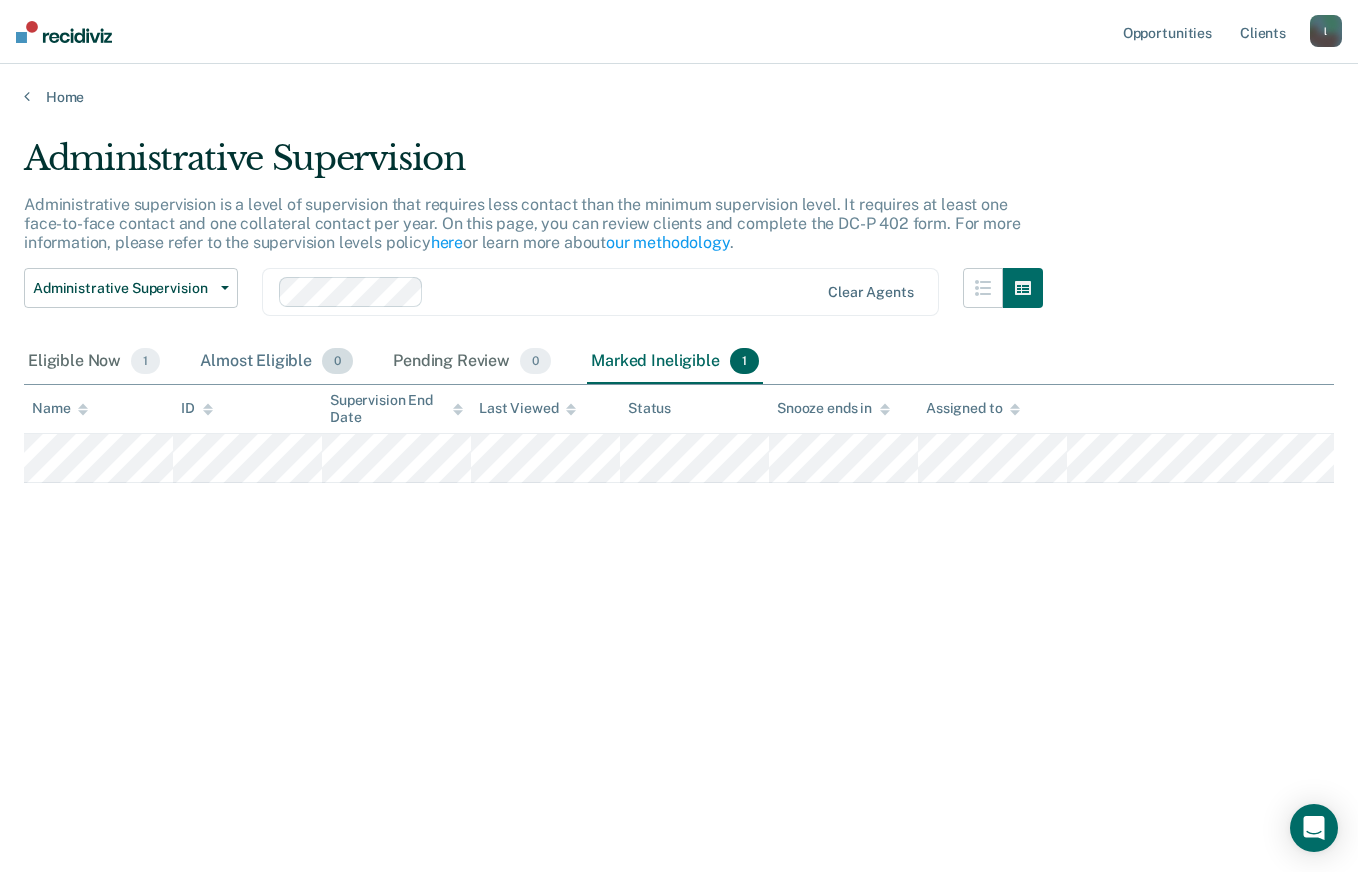 click on "Almost Eligible 0" at bounding box center [276, 362] 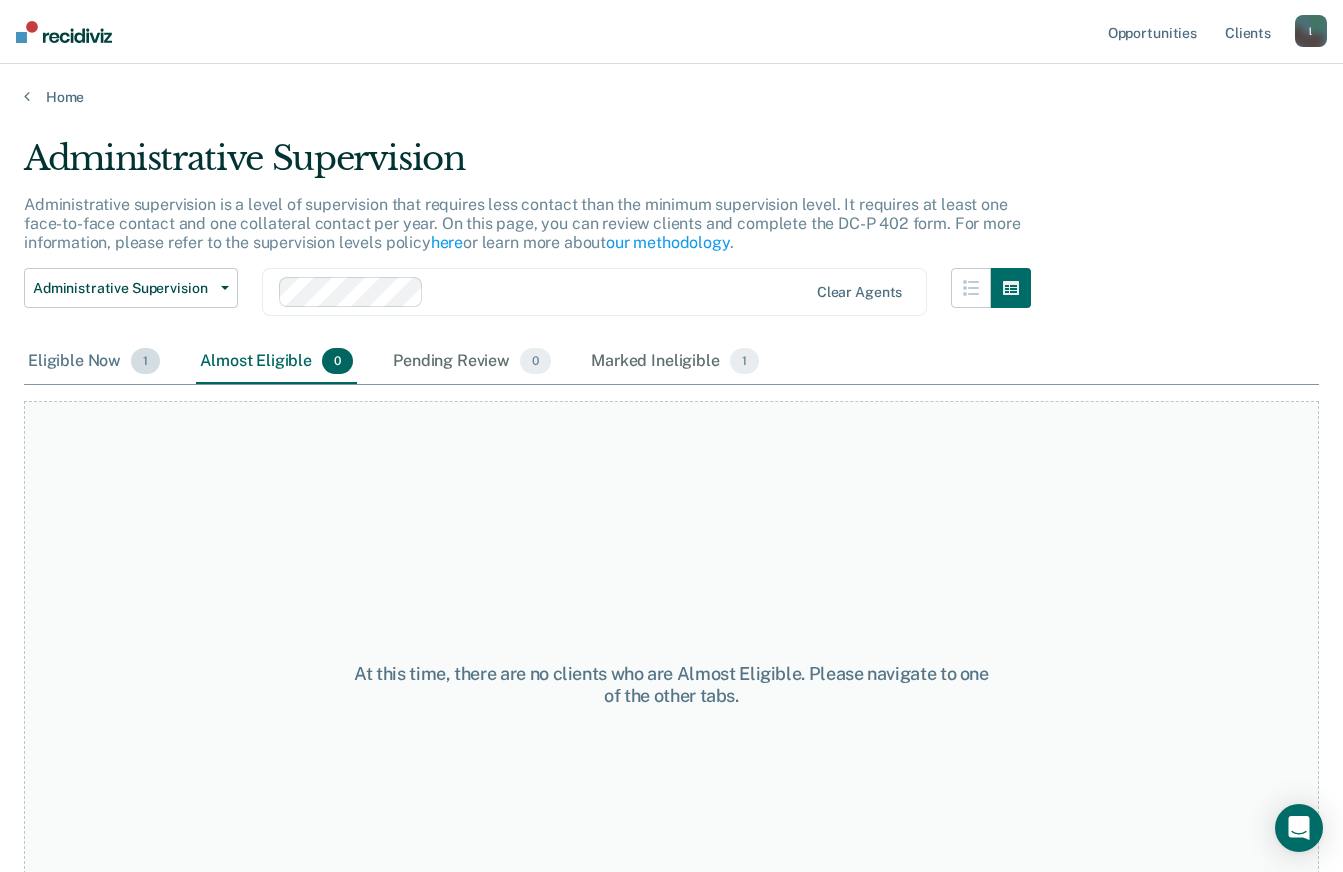 click on "Eligible Now 1" at bounding box center (94, 362) 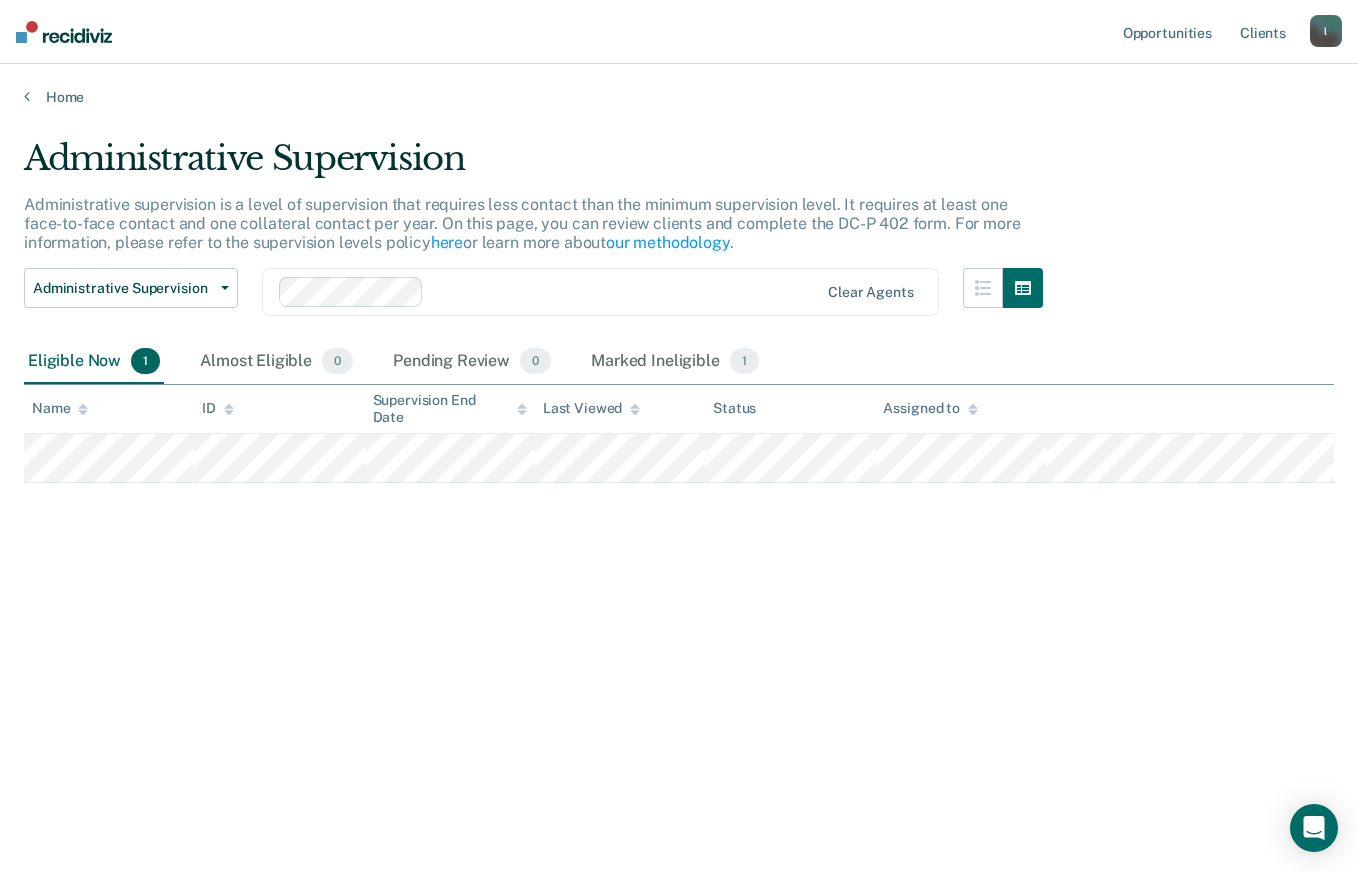 click on "Home" at bounding box center [679, 97] 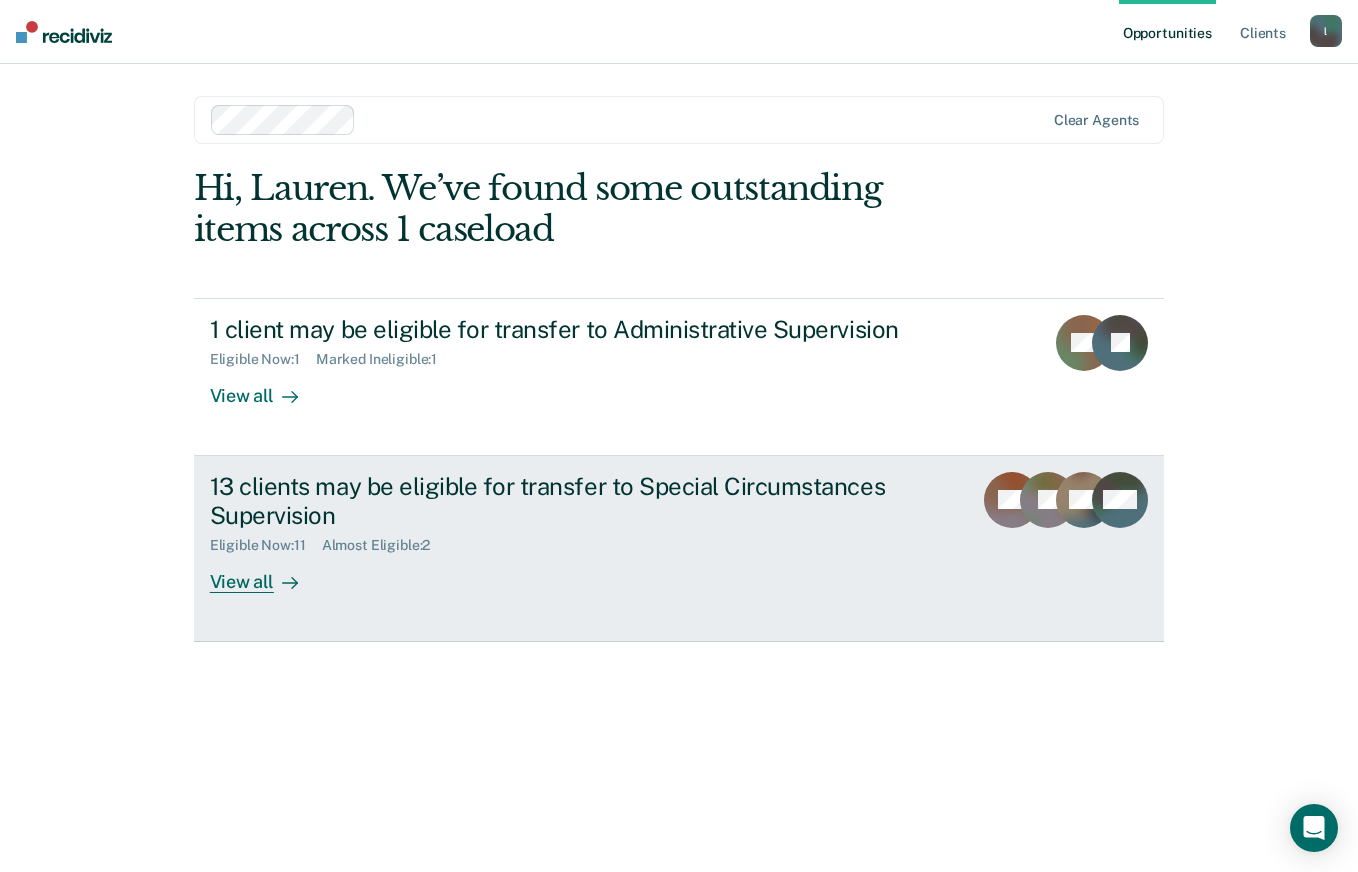 click on "+ 10" at bounding box center [1120, 532] 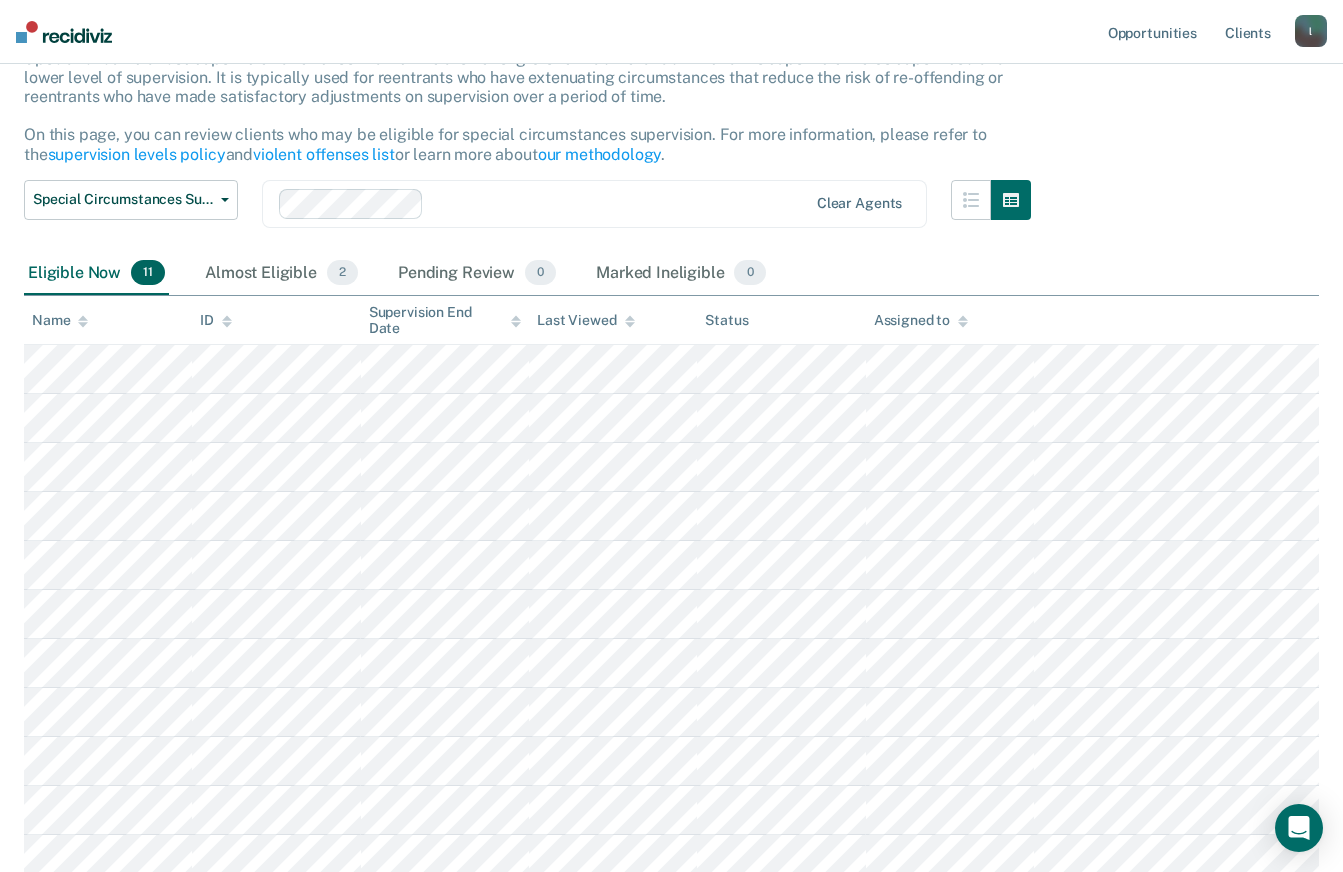 scroll, scrollTop: 196, scrollLeft: 0, axis: vertical 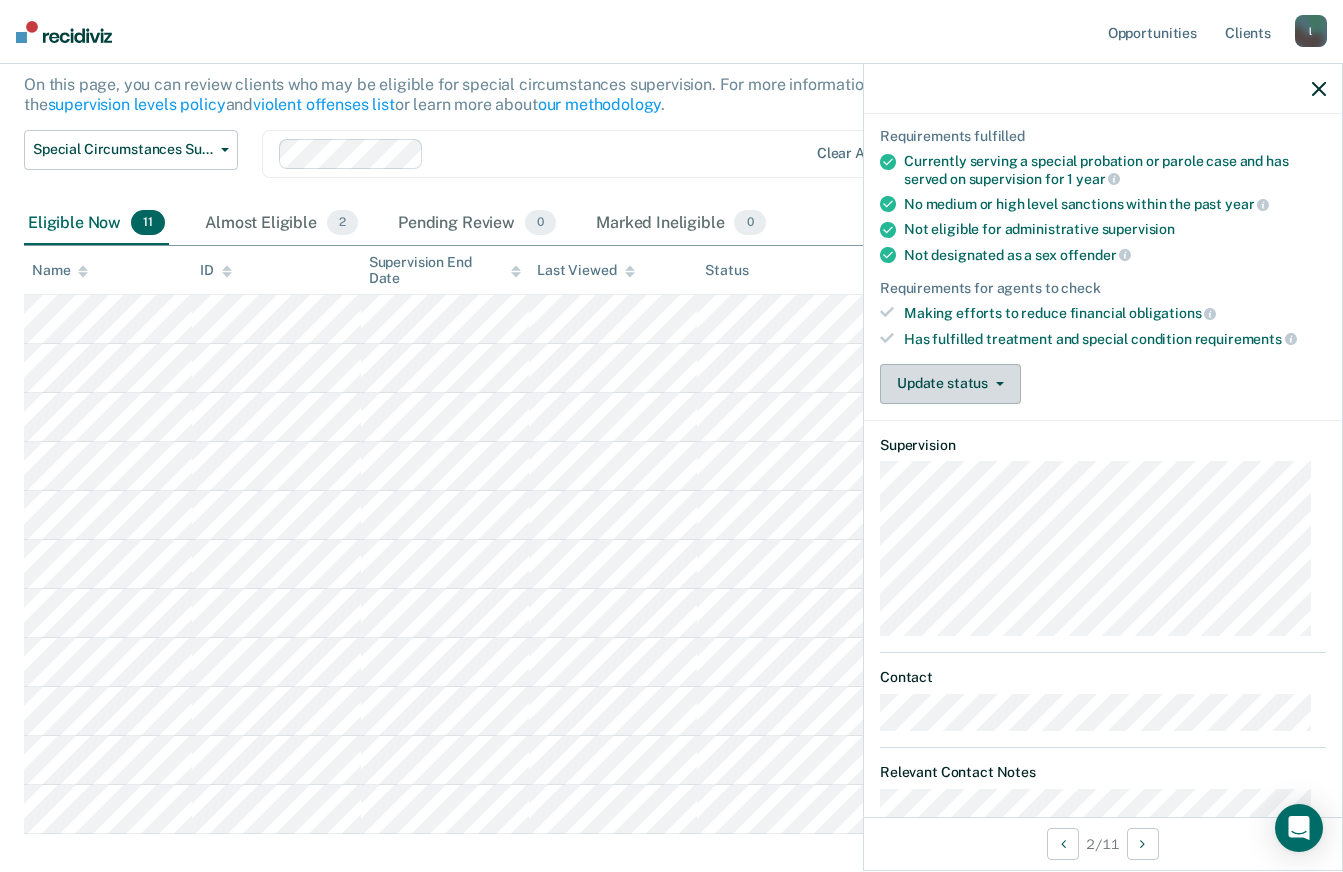 click 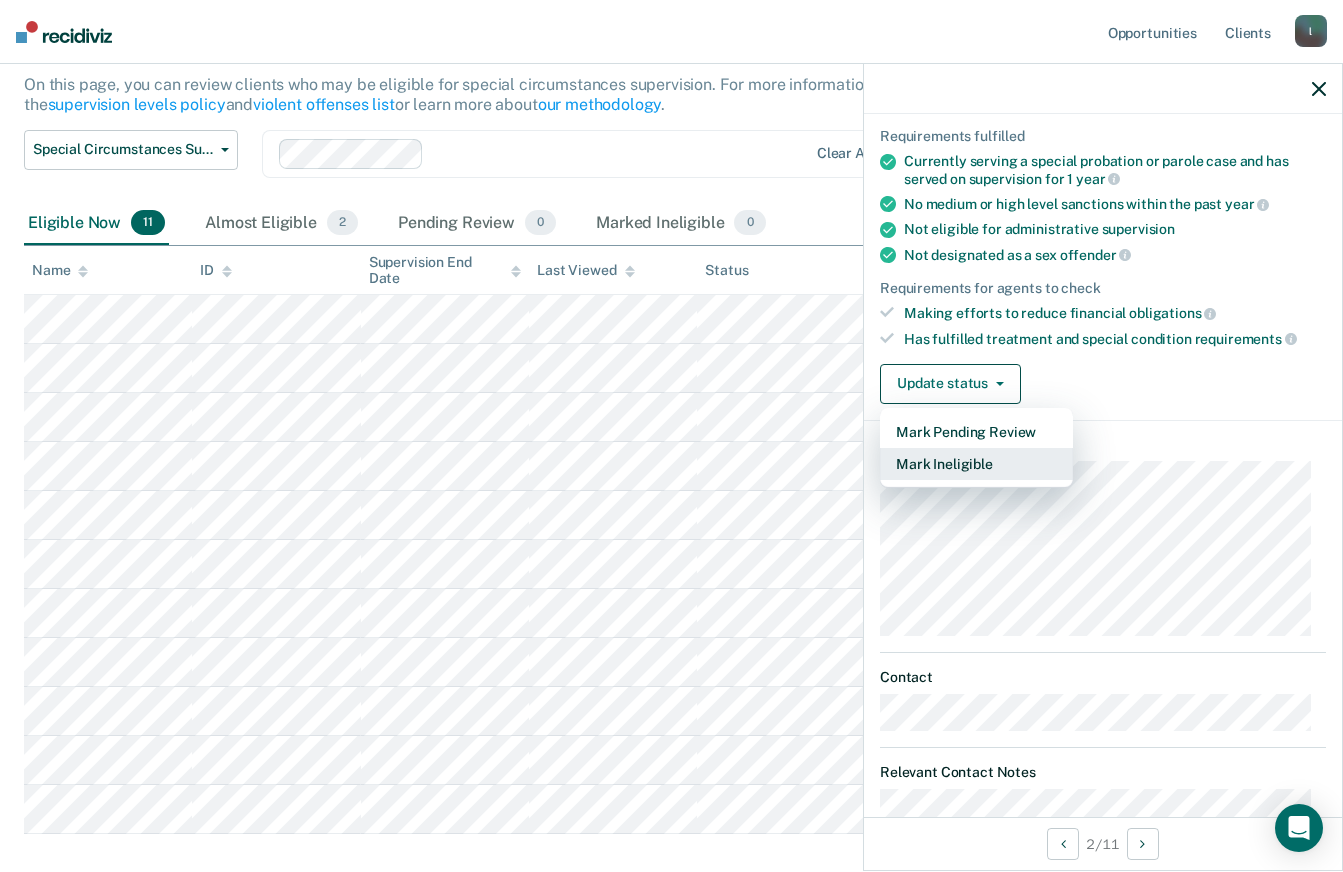 click on "Mark Ineligible" at bounding box center [976, 464] 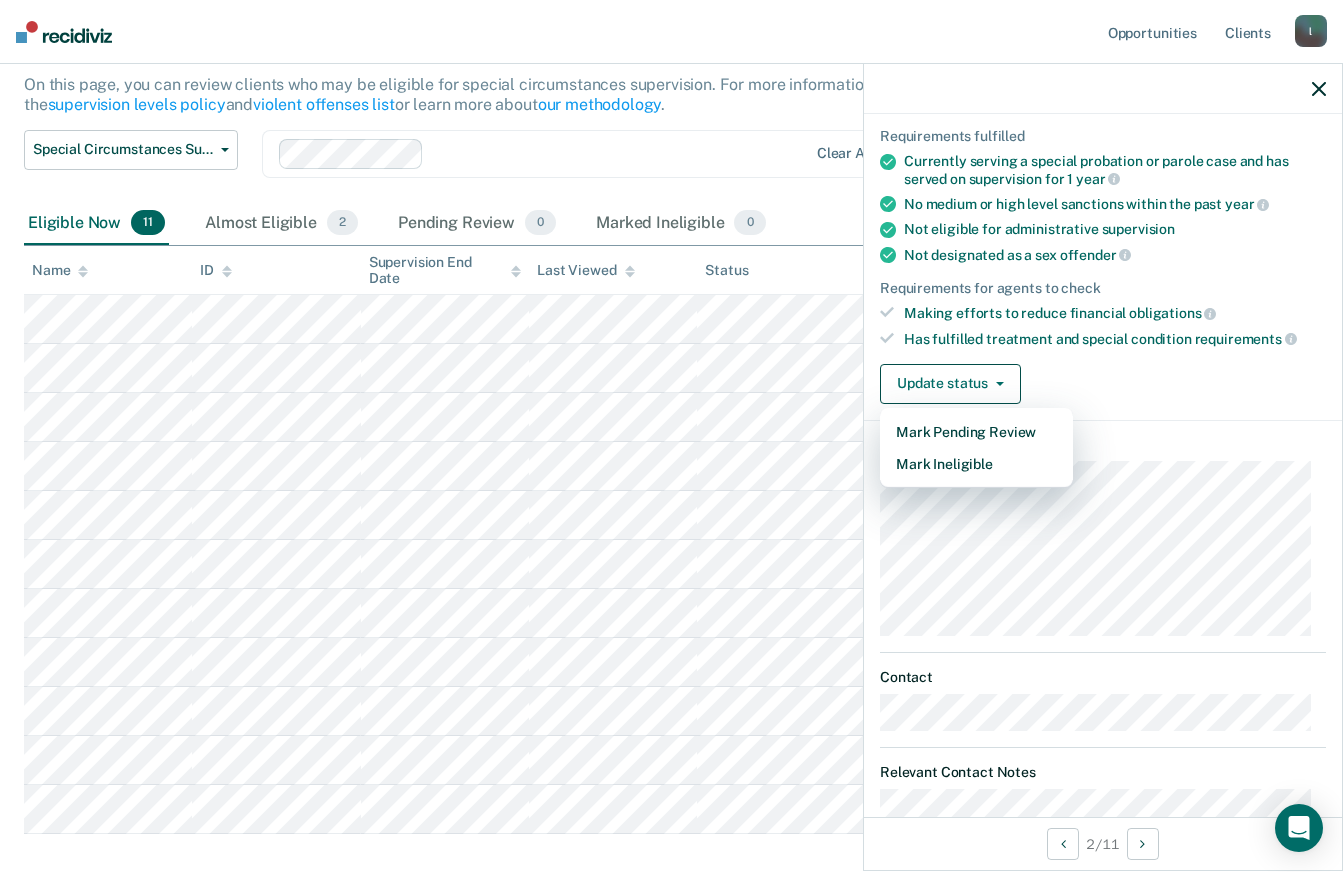 scroll, scrollTop: 0, scrollLeft: 0, axis: both 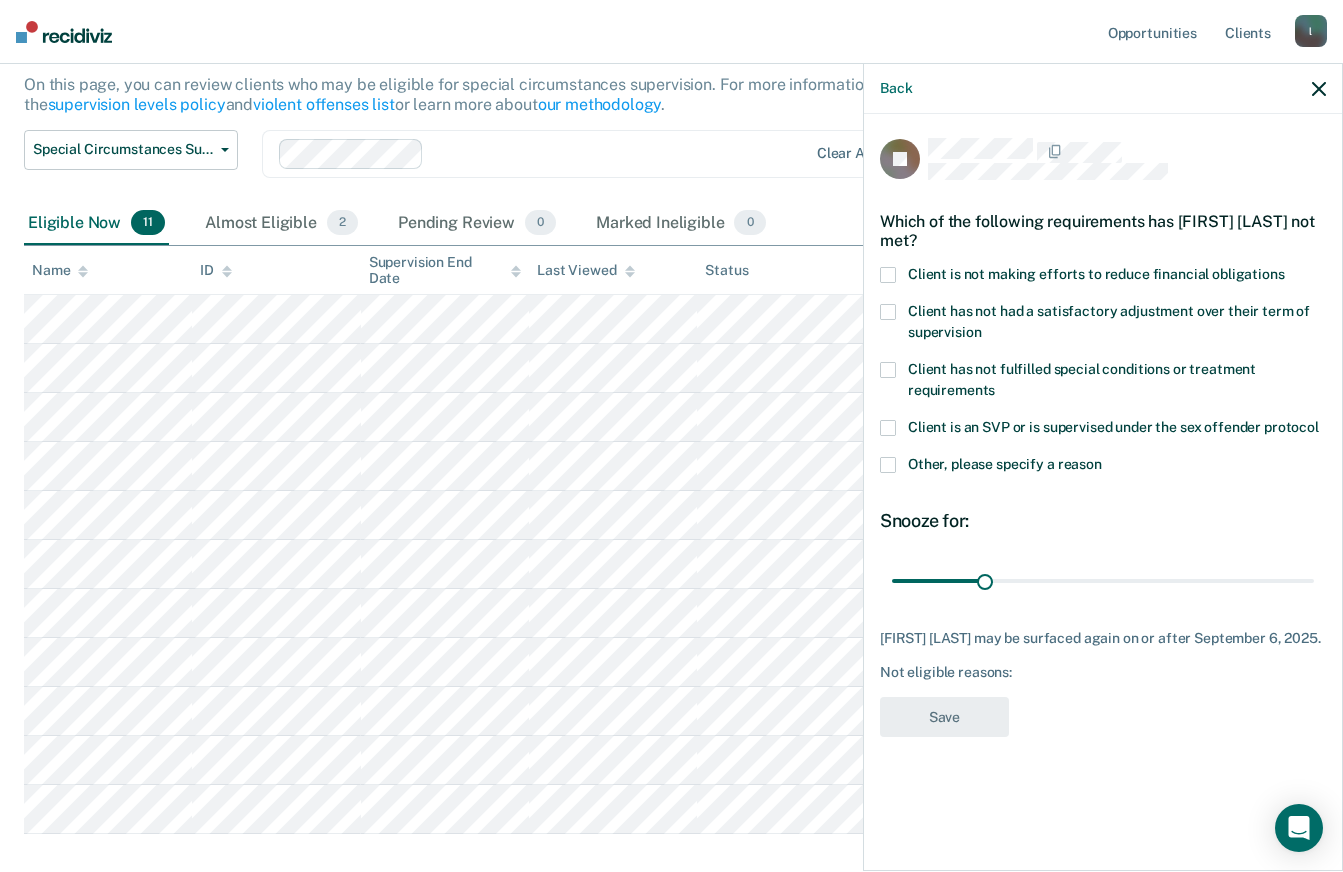 click at bounding box center [888, 275] 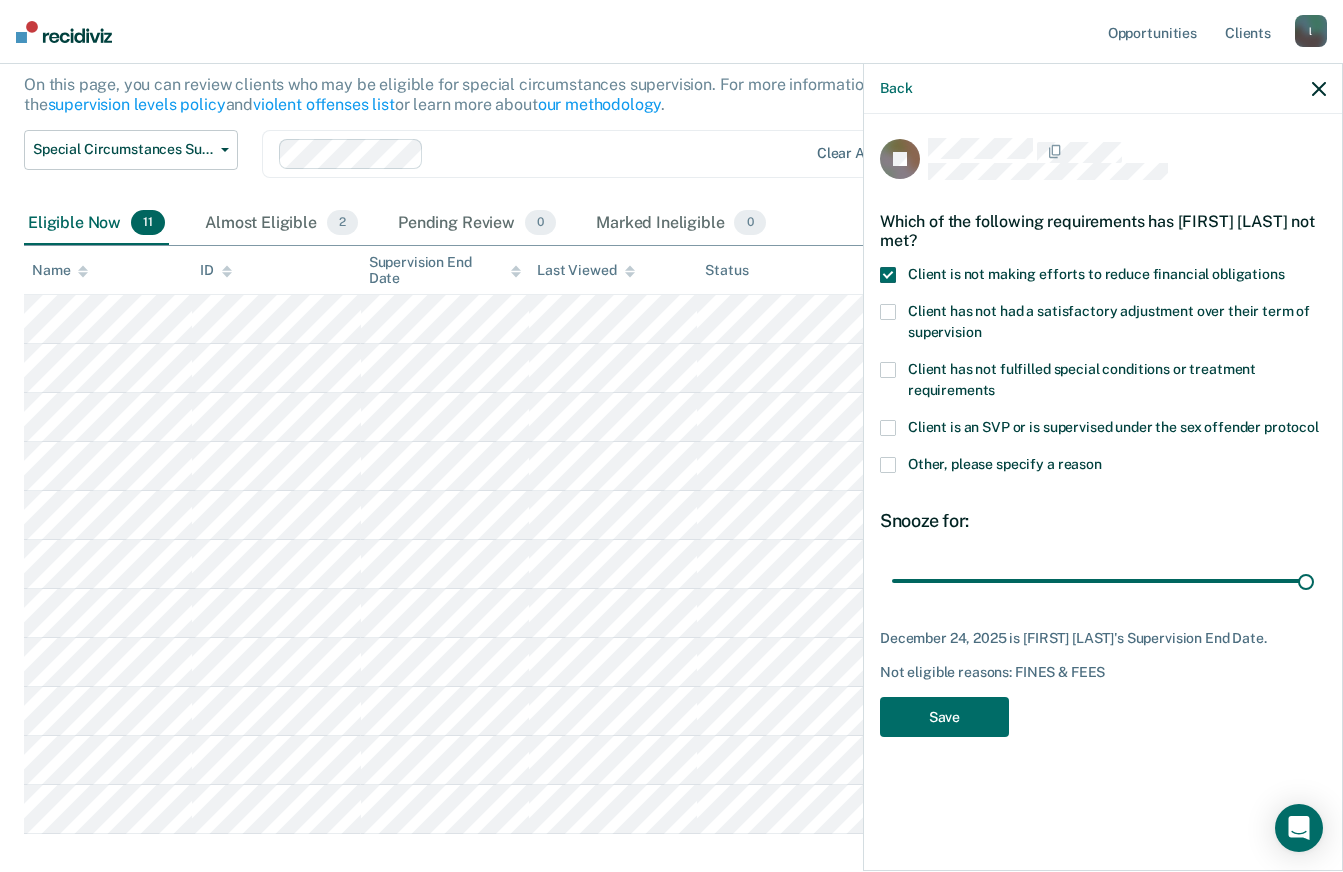 type on "139" 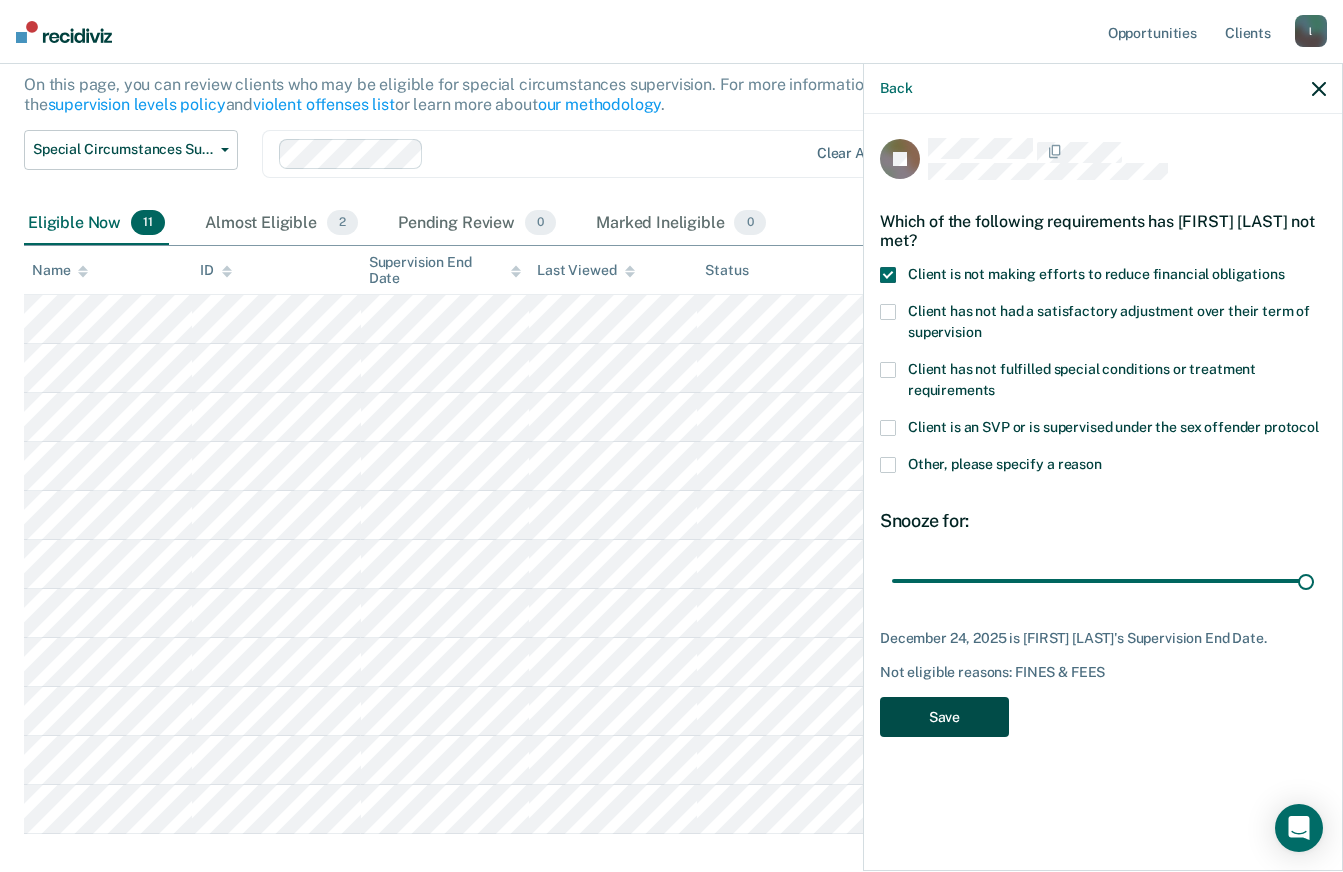 click on "Save" at bounding box center (944, 717) 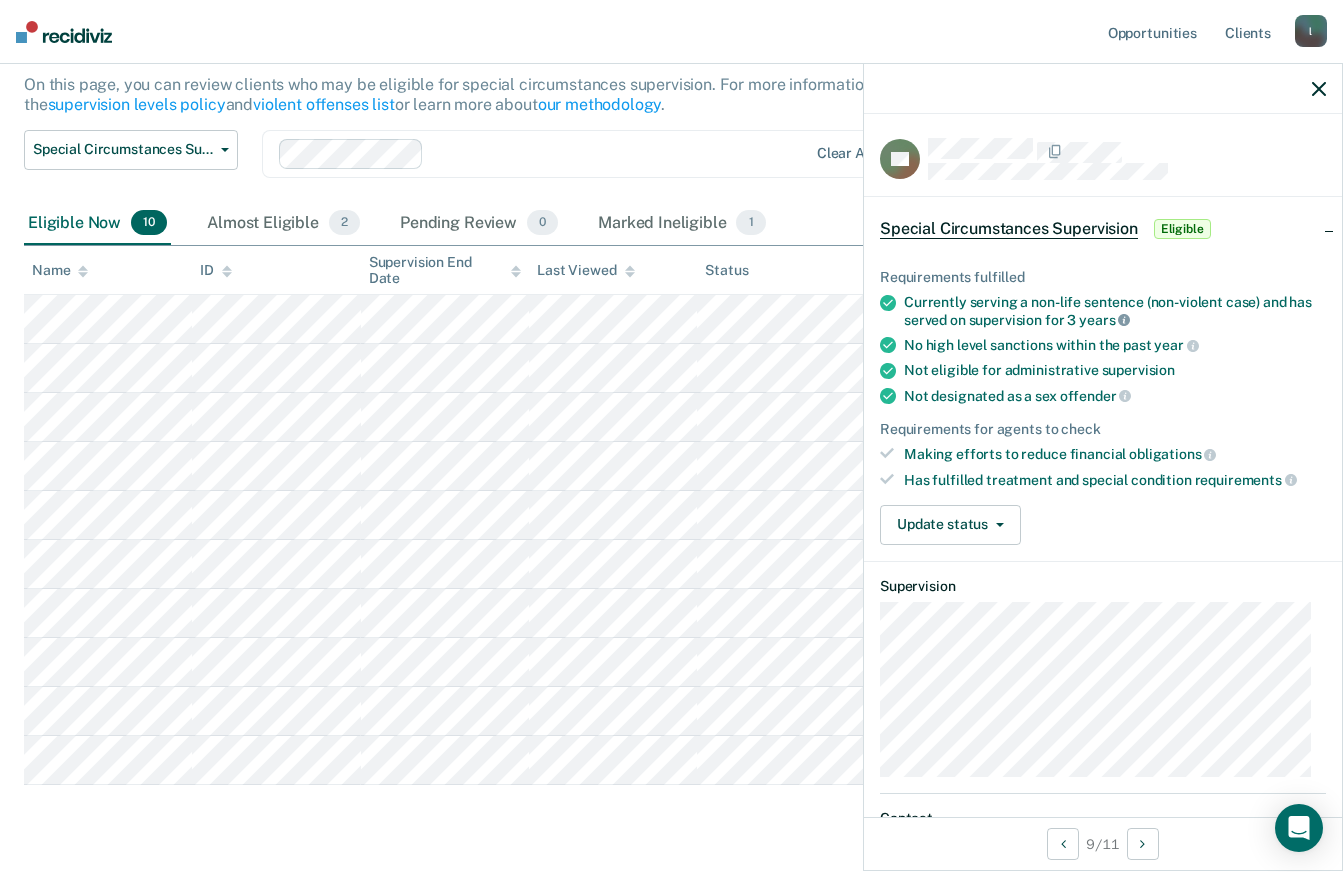 click 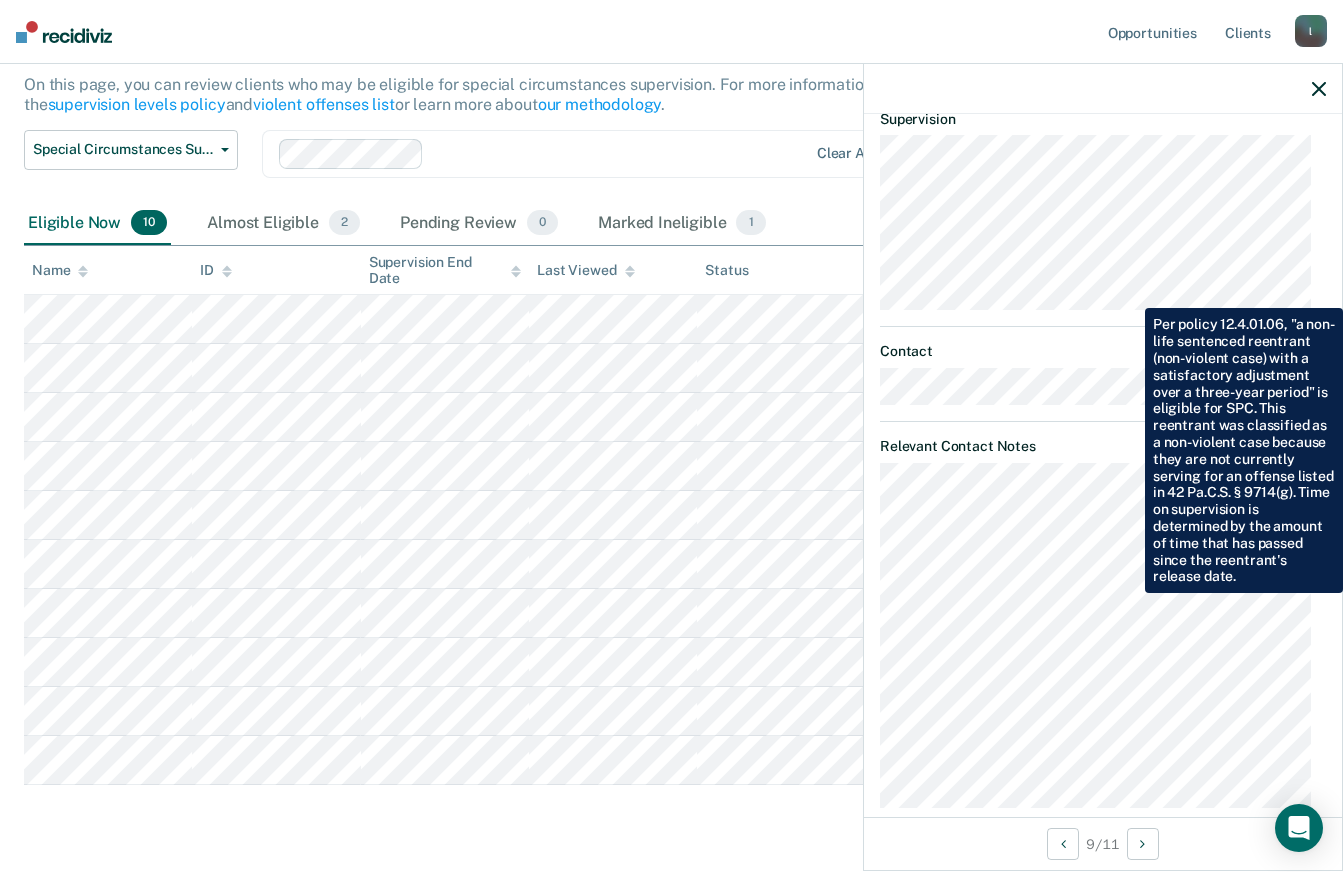 scroll, scrollTop: 493, scrollLeft: 0, axis: vertical 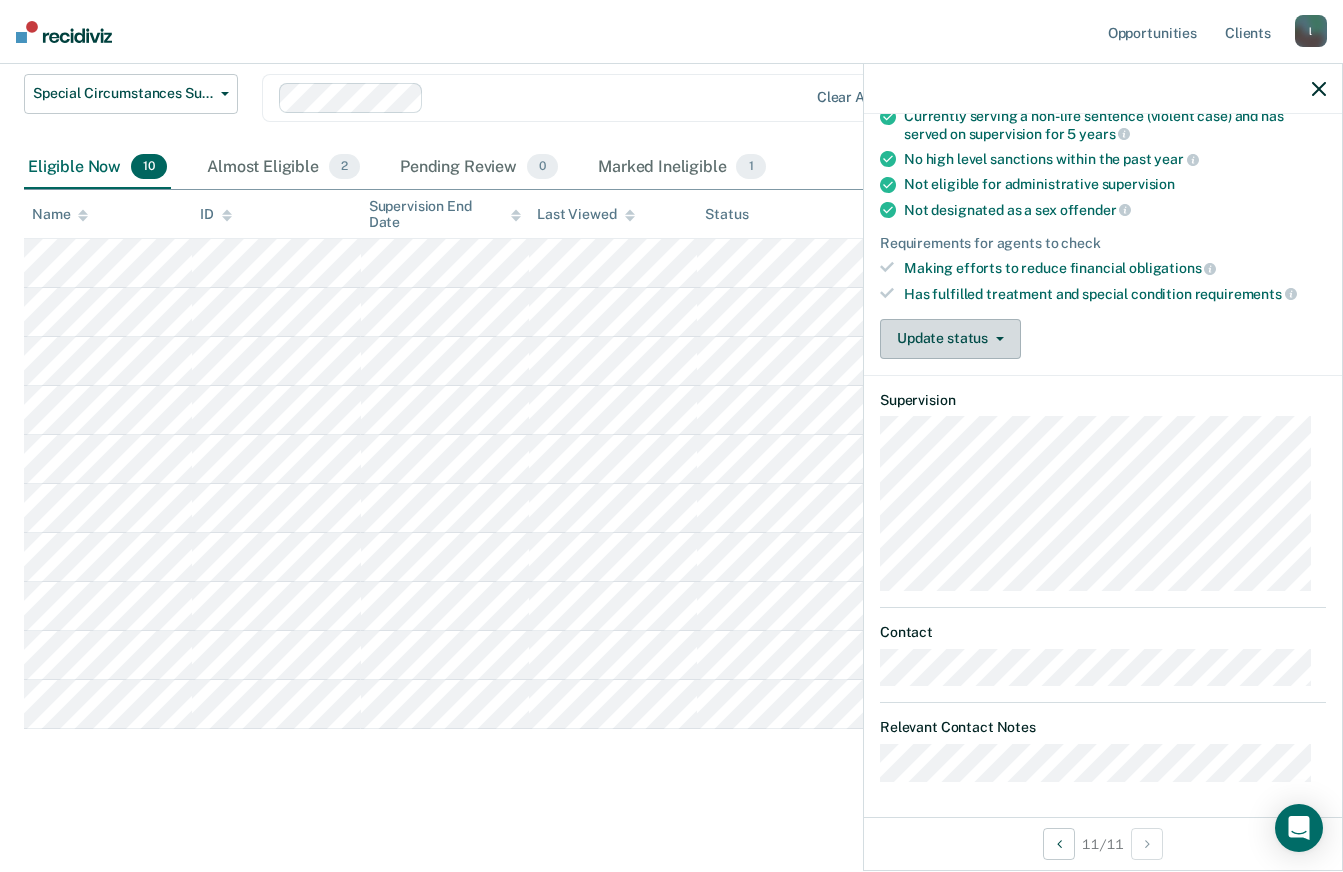 click 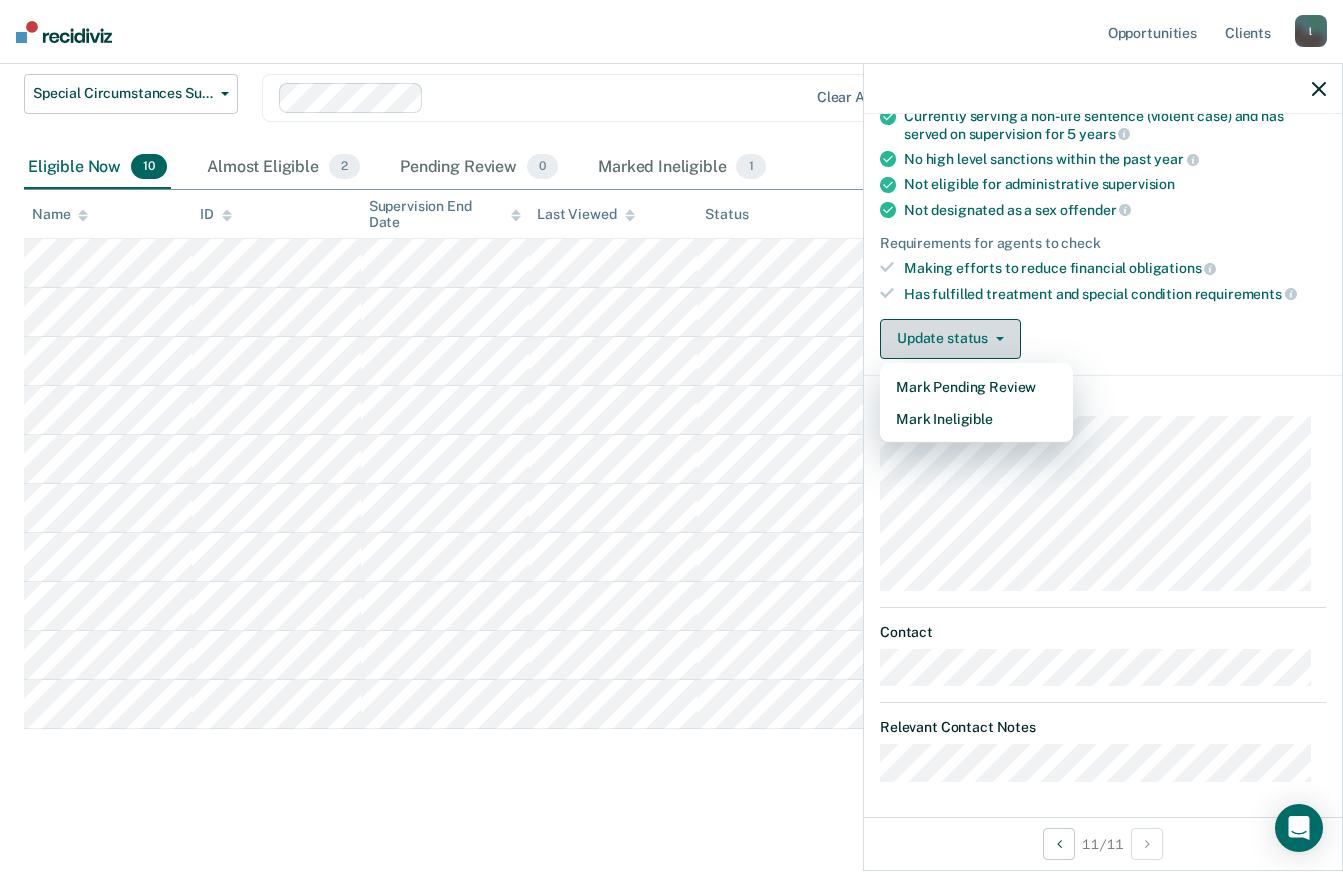 click on "Mark Ineligible" at bounding box center [976, 419] 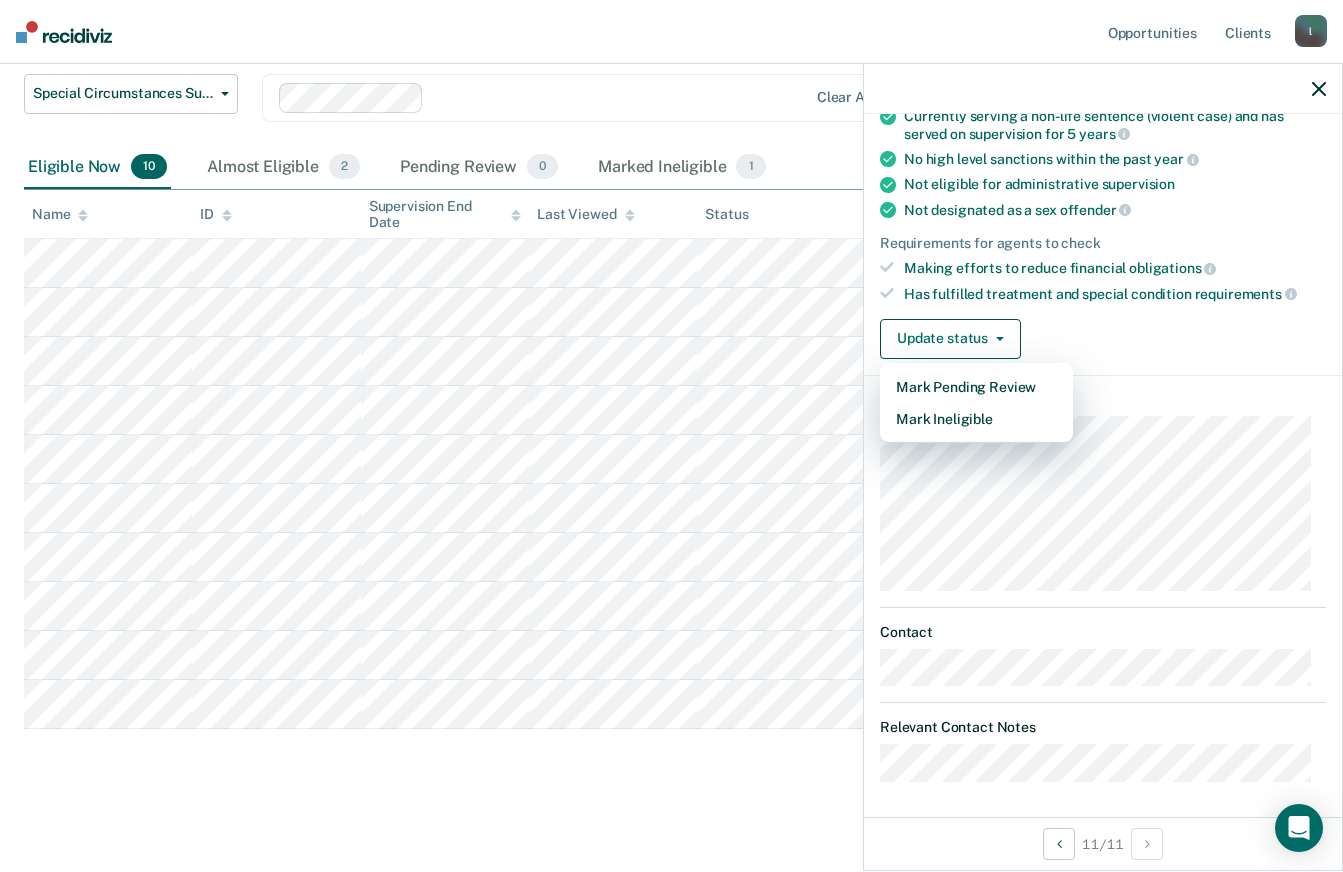 scroll, scrollTop: 0, scrollLeft: 0, axis: both 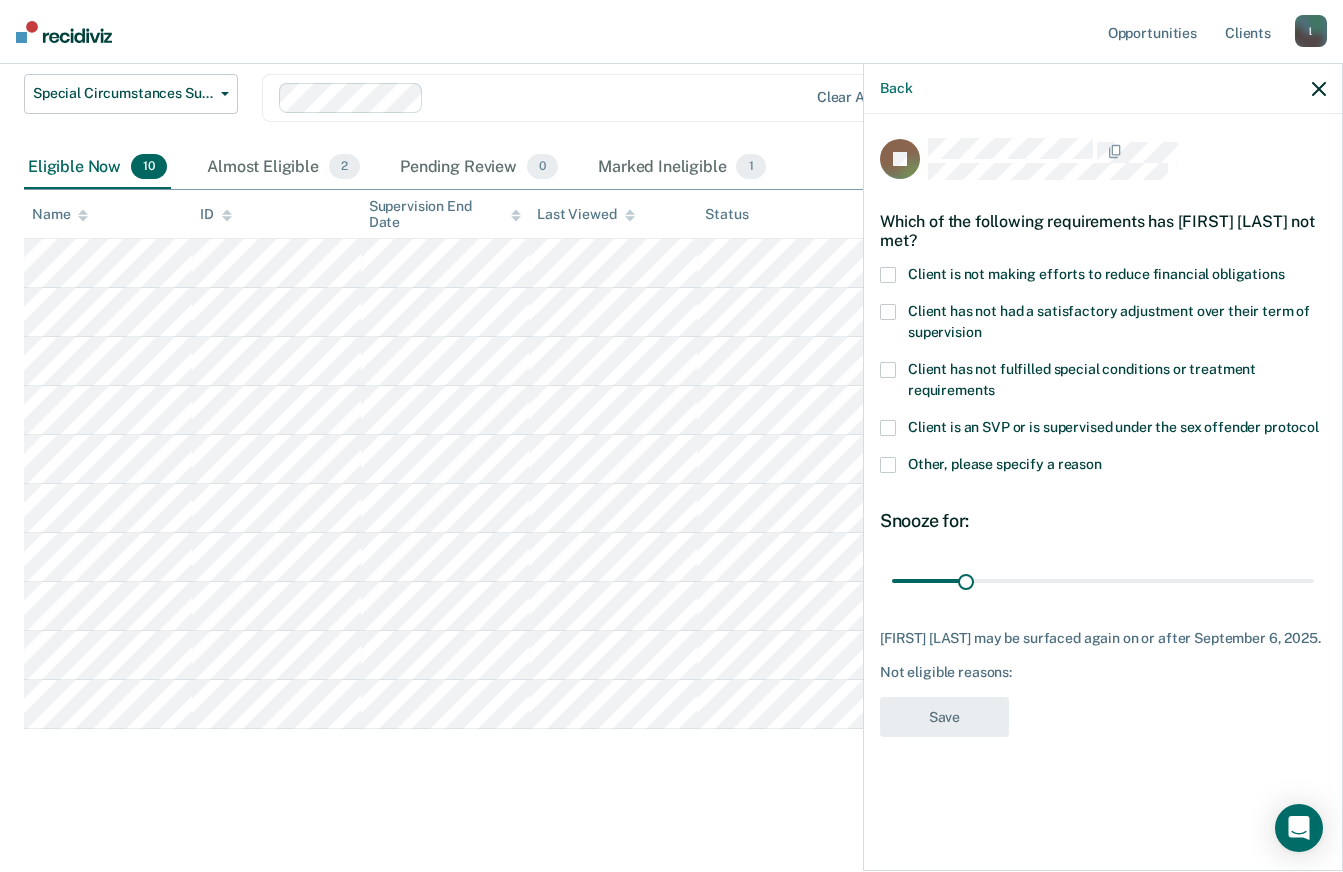 click on "Client is not making efforts to reduce financial obligations" at bounding box center [1103, 277] 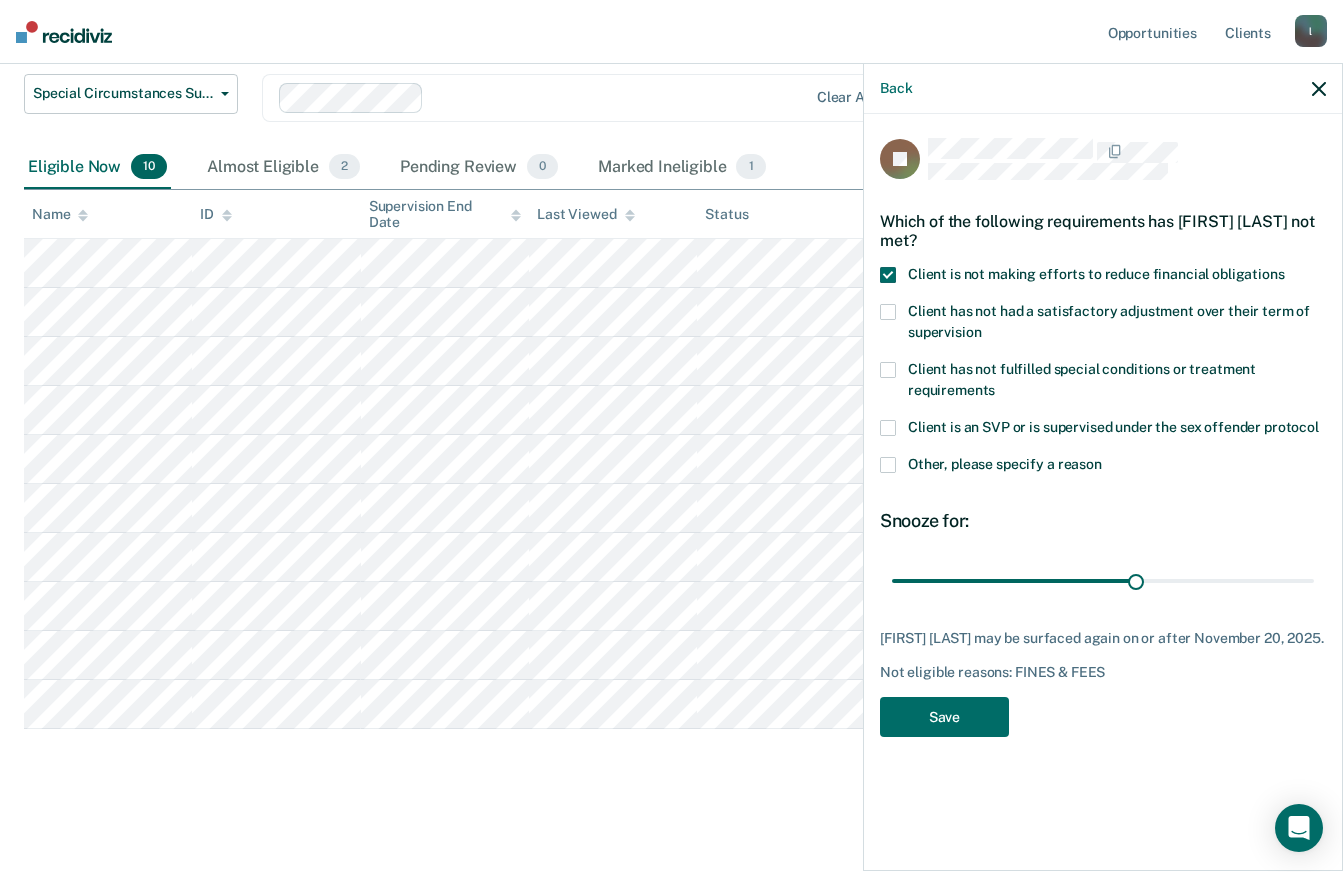 type on "180" 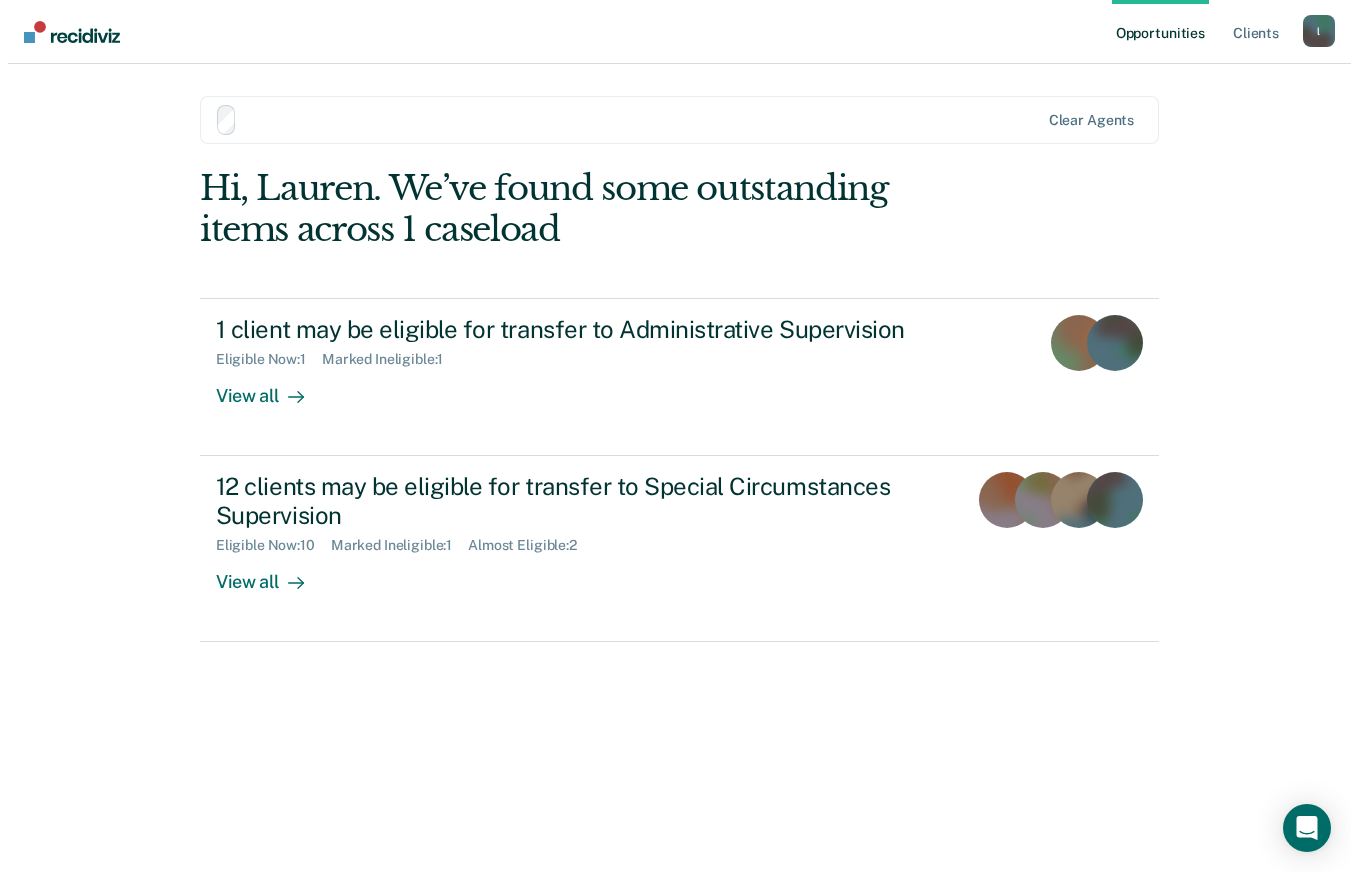 scroll, scrollTop: 0, scrollLeft: 0, axis: both 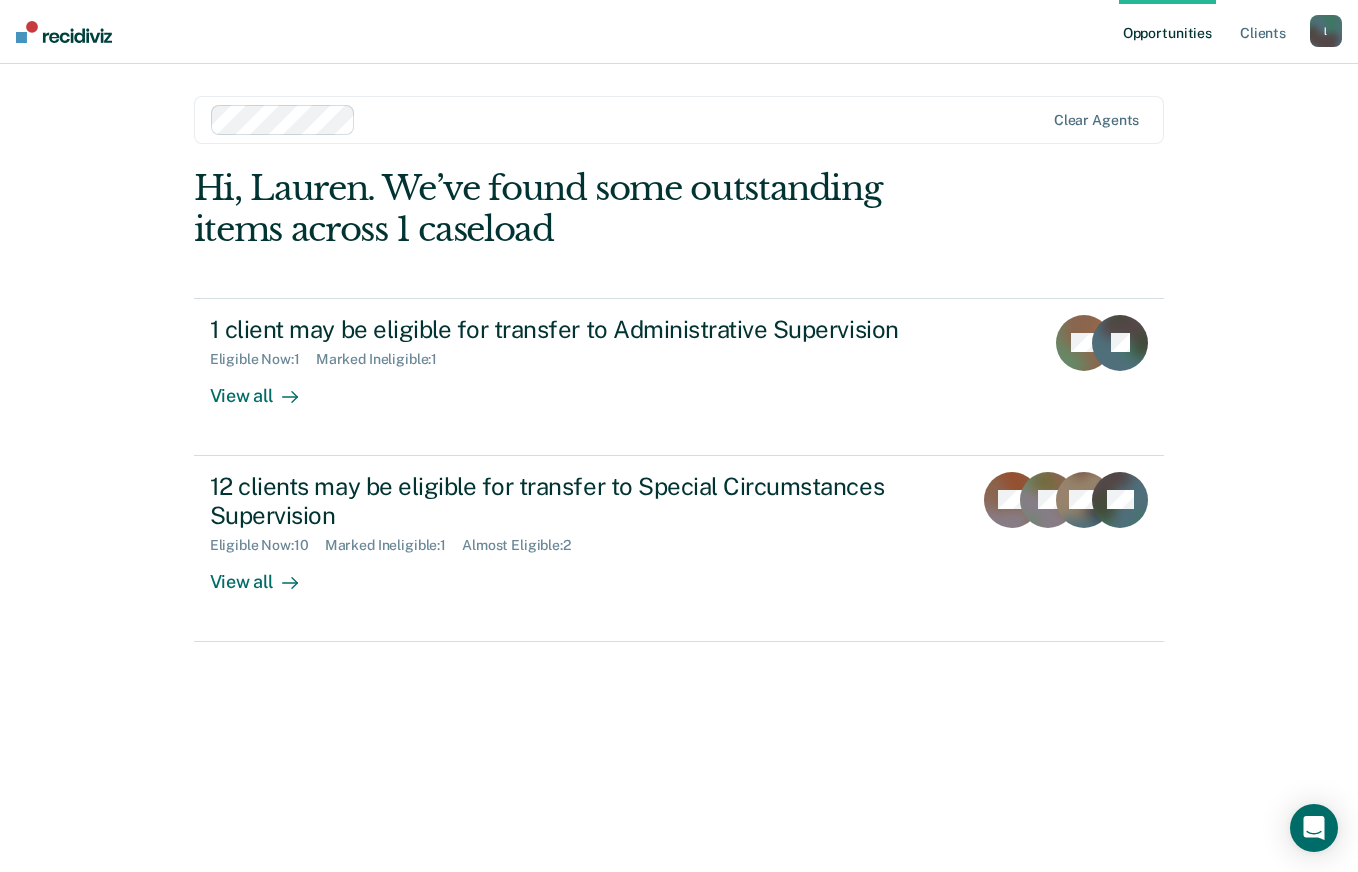 click on "Hi, Lauren. We’ve found some outstanding items across 1 caseload 1 client may be eligible for transfer to Administrative Supervision Eligible Now :  1 Marked Ineligible :  1 View all   AB JF 12 clients may be eligible for transfer to Special Circumstances Supervision Eligible Now :  10 Marked Ineligible :  1 Almost Eligible :  2 View all   ML JB DW + 9" at bounding box center (679, 492) 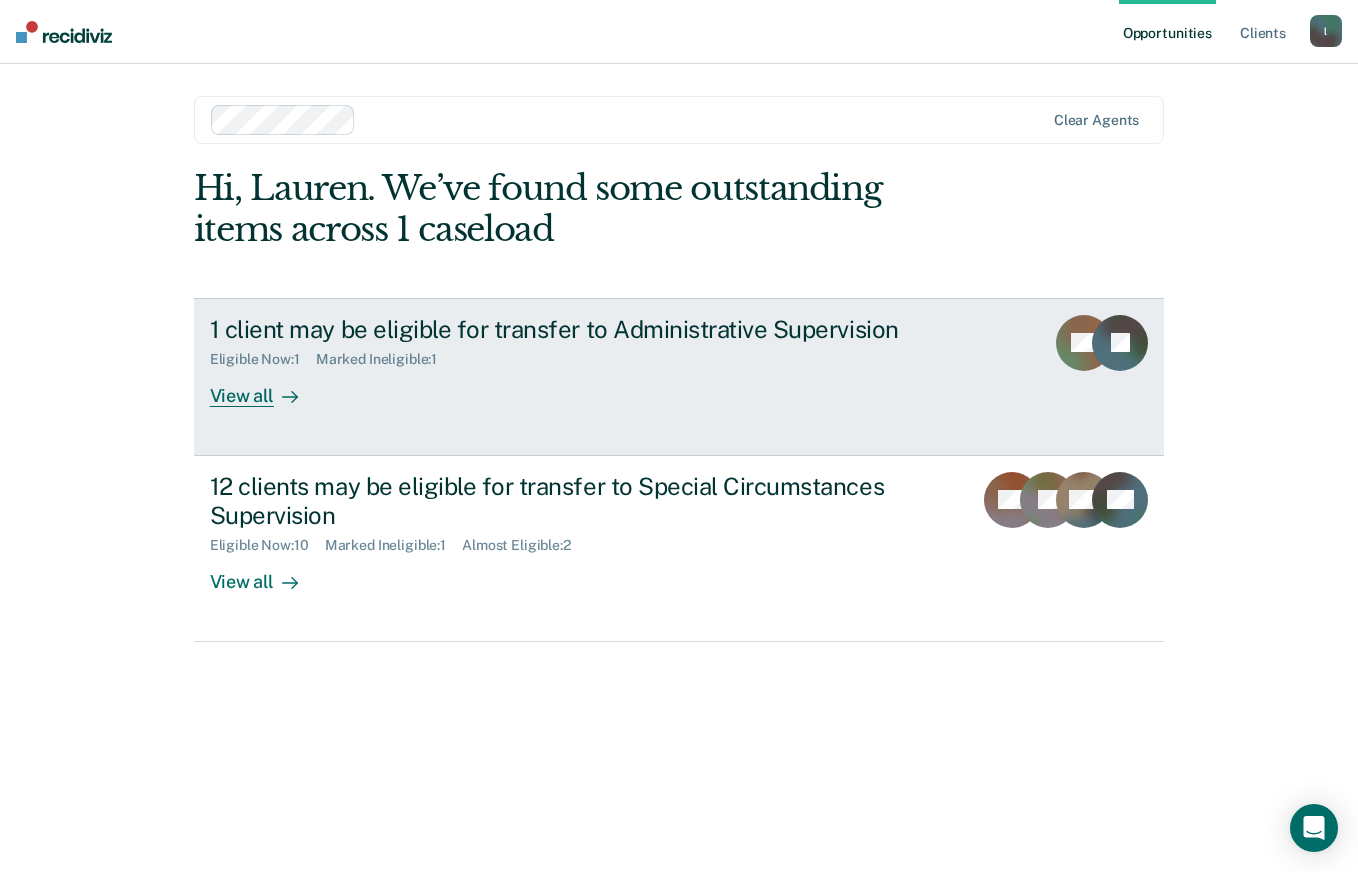 click 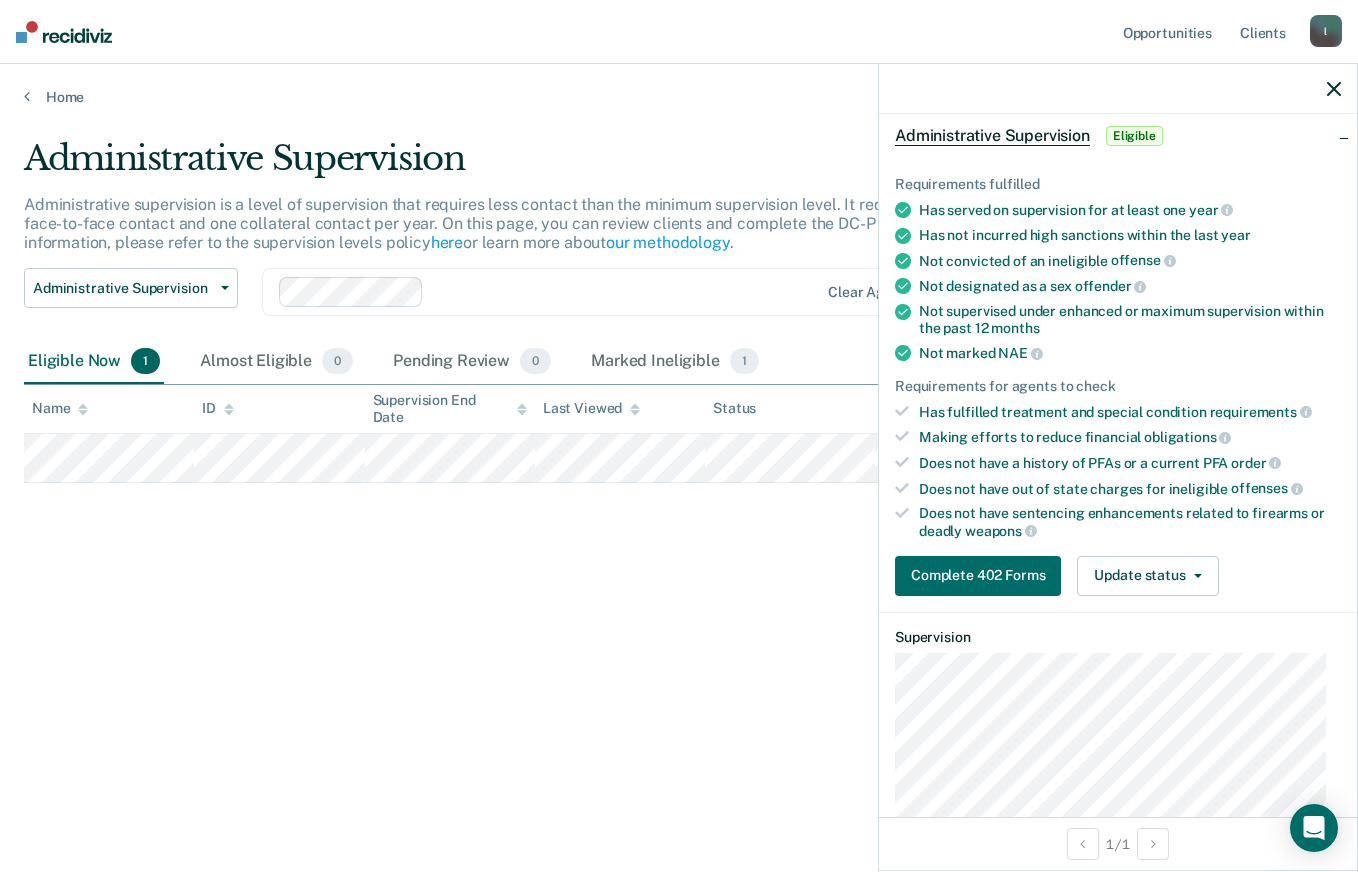 scroll, scrollTop: 232, scrollLeft: 0, axis: vertical 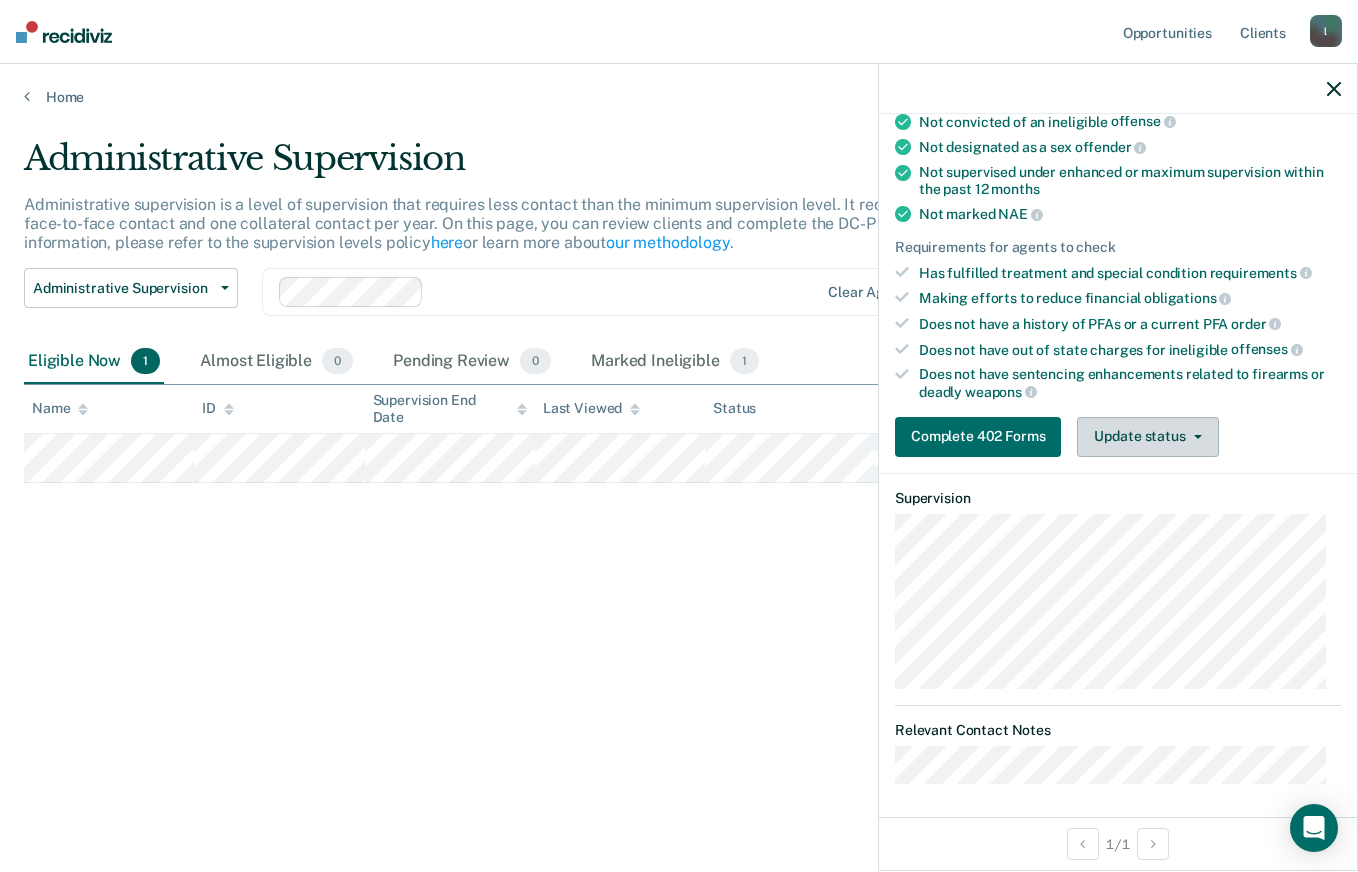 click on "Update status" at bounding box center [1147, 437] 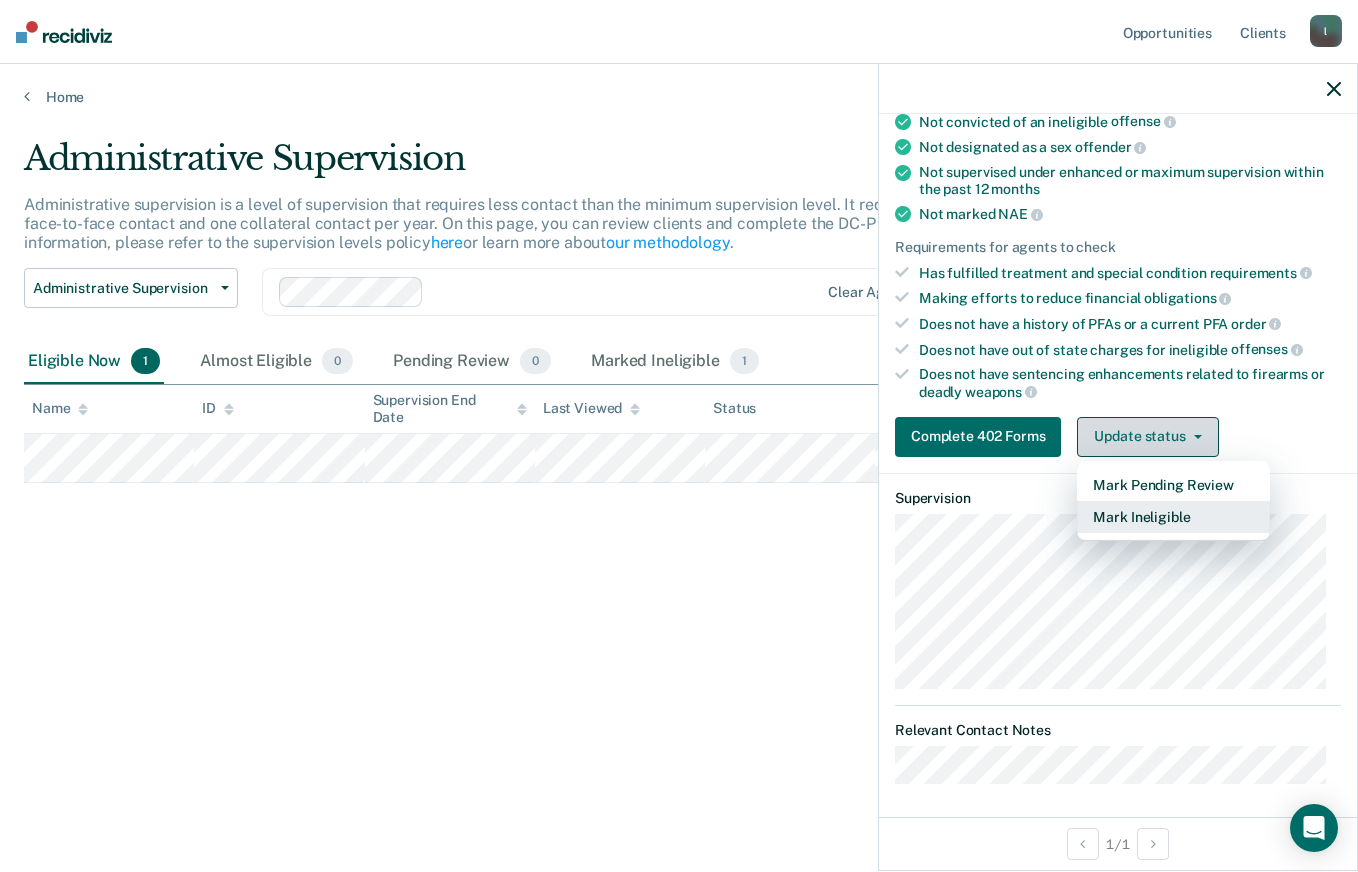 click on "Mark Ineligible" at bounding box center (1173, 517) 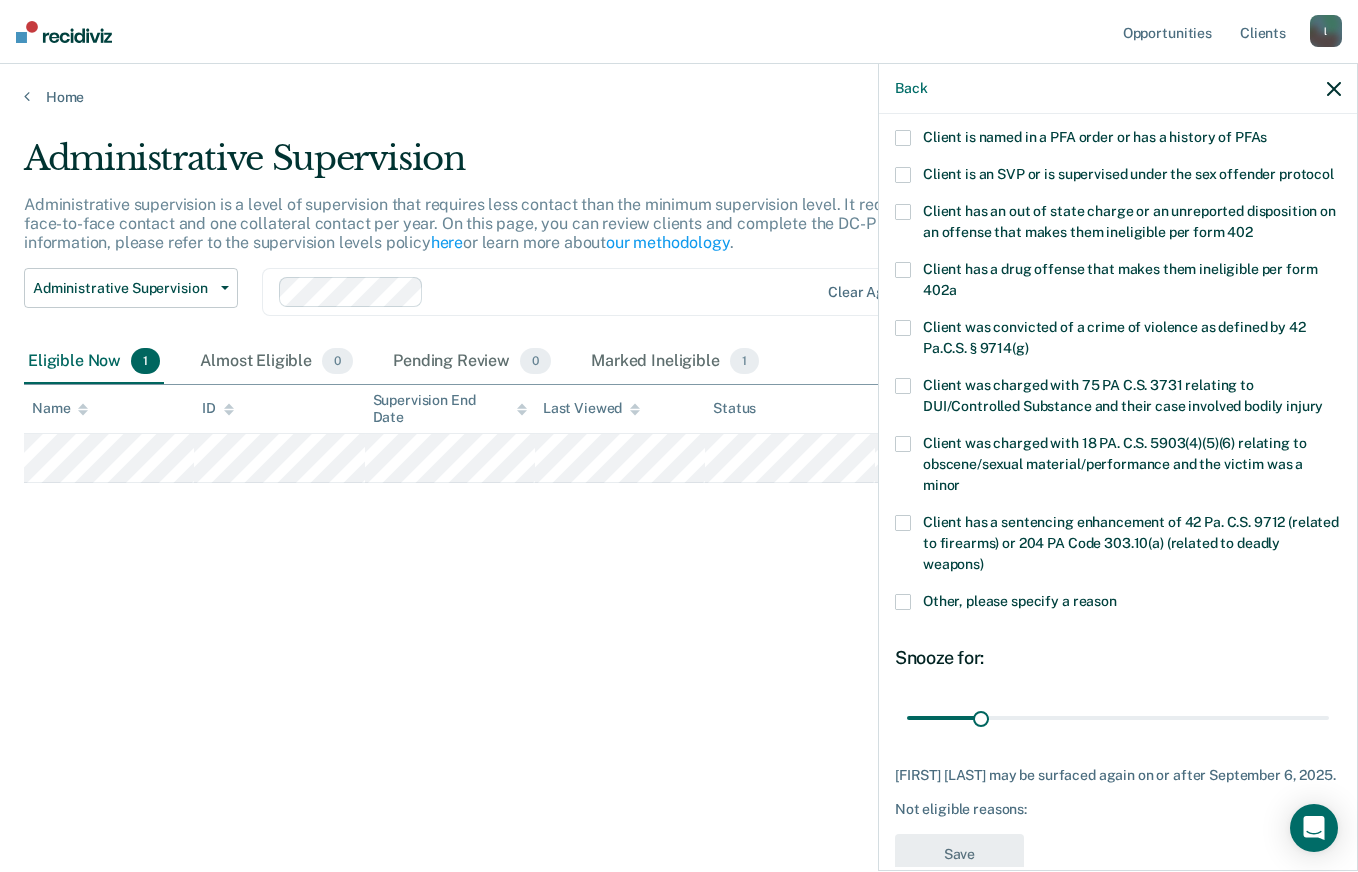 click on "Other, please specify a reason" at bounding box center [1020, 601] 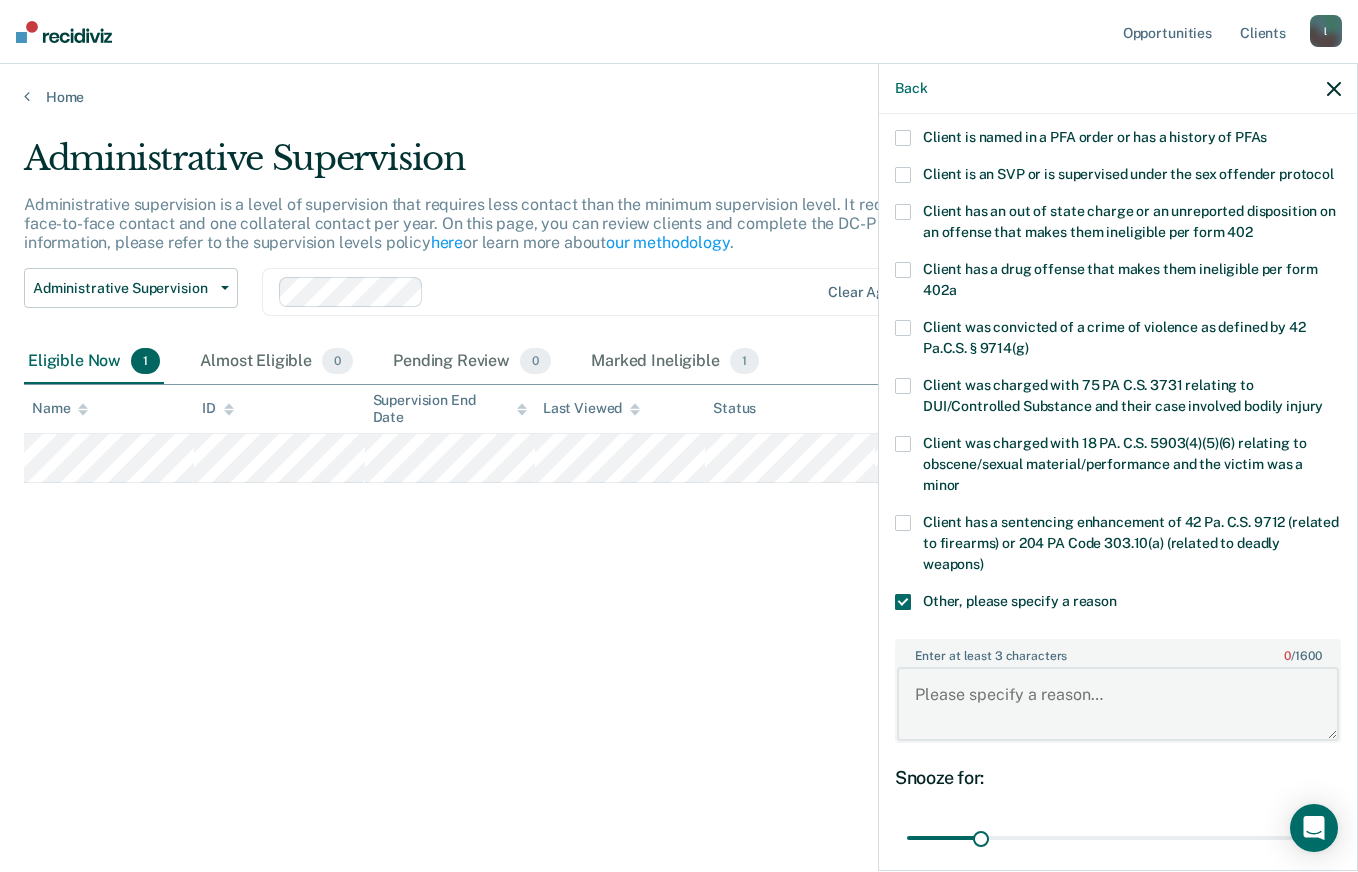 click on "Enter at least 3 characters 0  /  1600" at bounding box center [1118, 704] 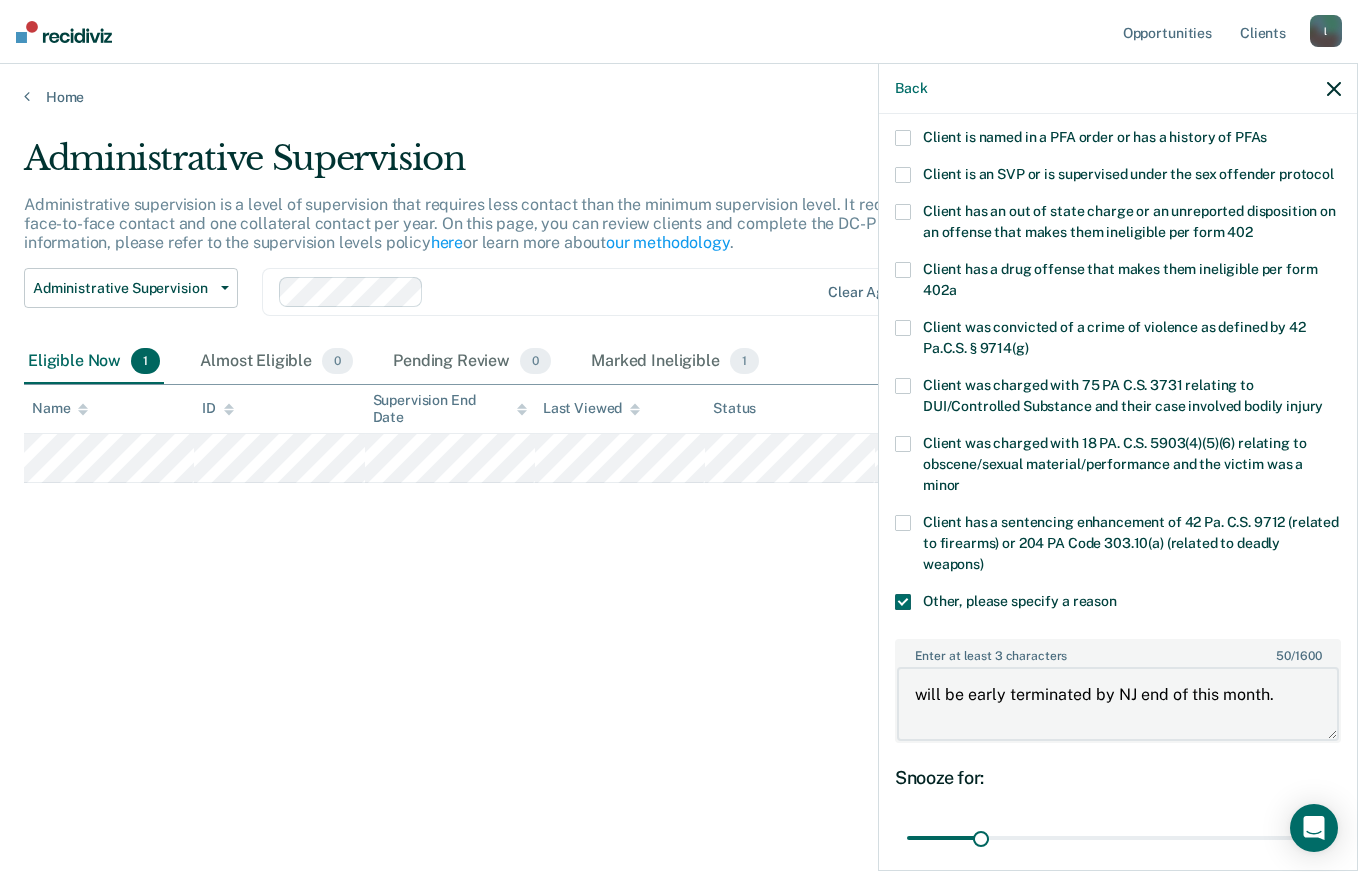 click on "will be early terminated by NJ end of this month." at bounding box center (1118, 704) 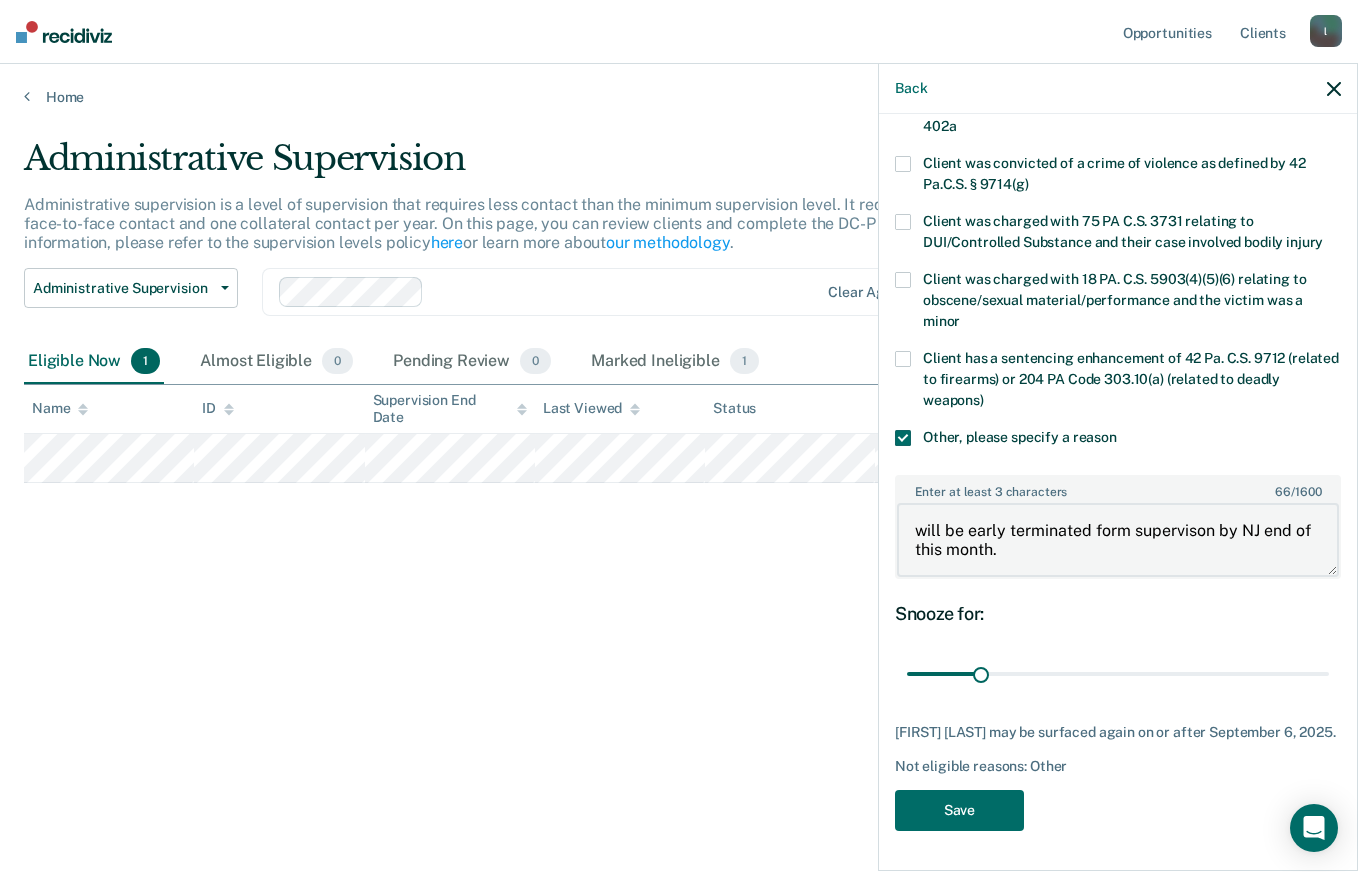 scroll, scrollTop: 402, scrollLeft: 0, axis: vertical 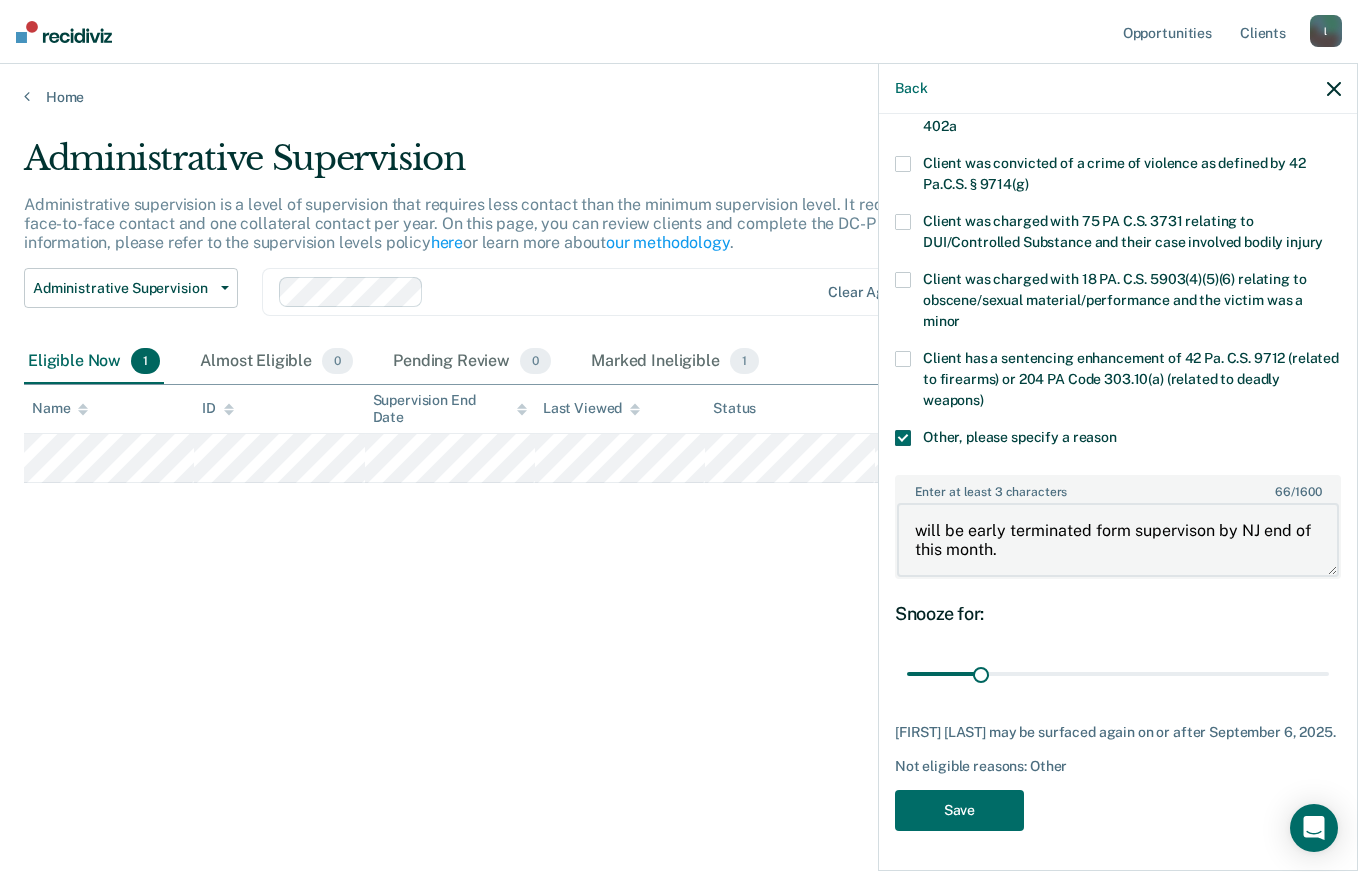 type on "will be early terminated form supervison by NJ end of this month." 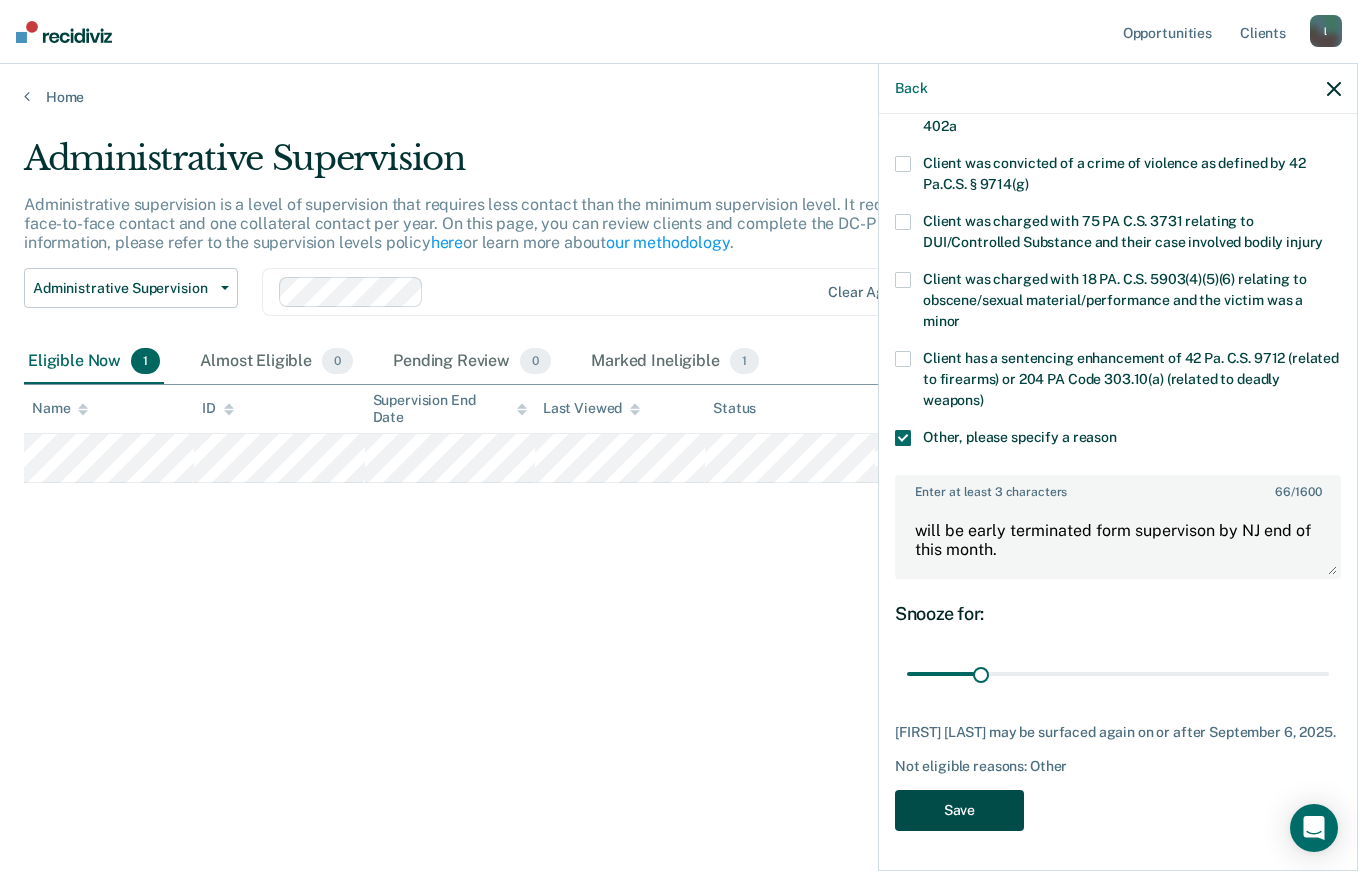 click on "Save" at bounding box center (959, 810) 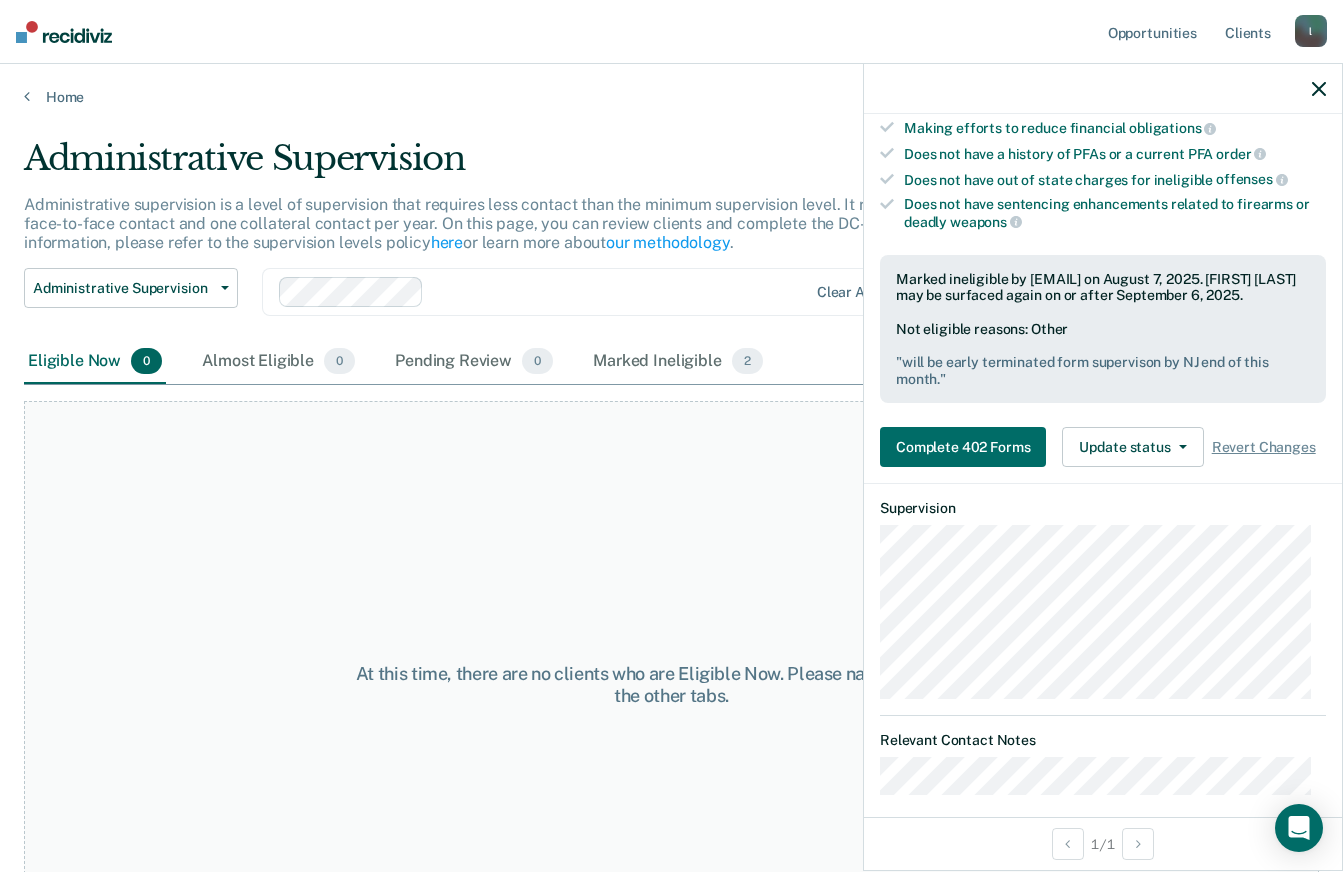 click 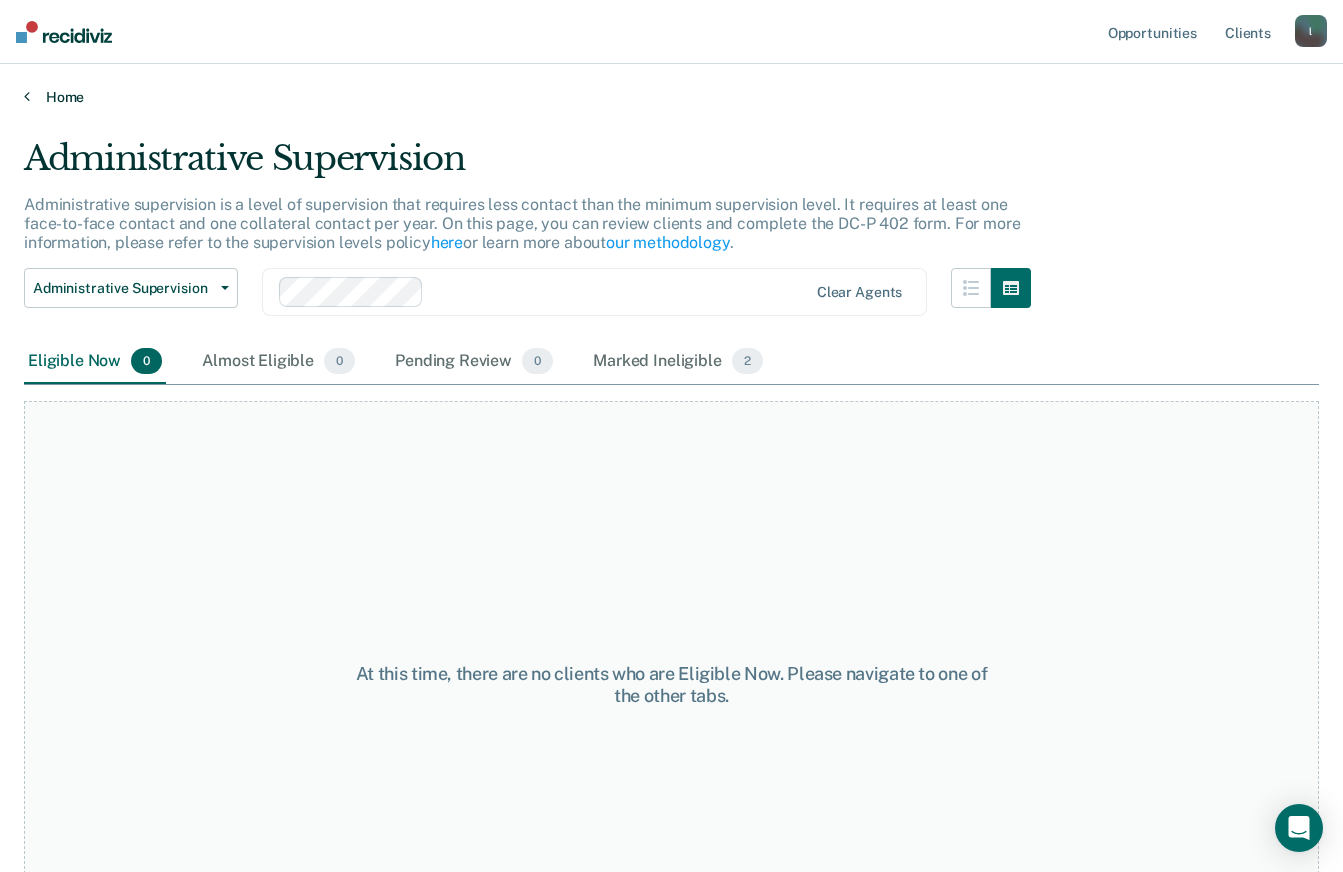 click on "Home" at bounding box center (671, 97) 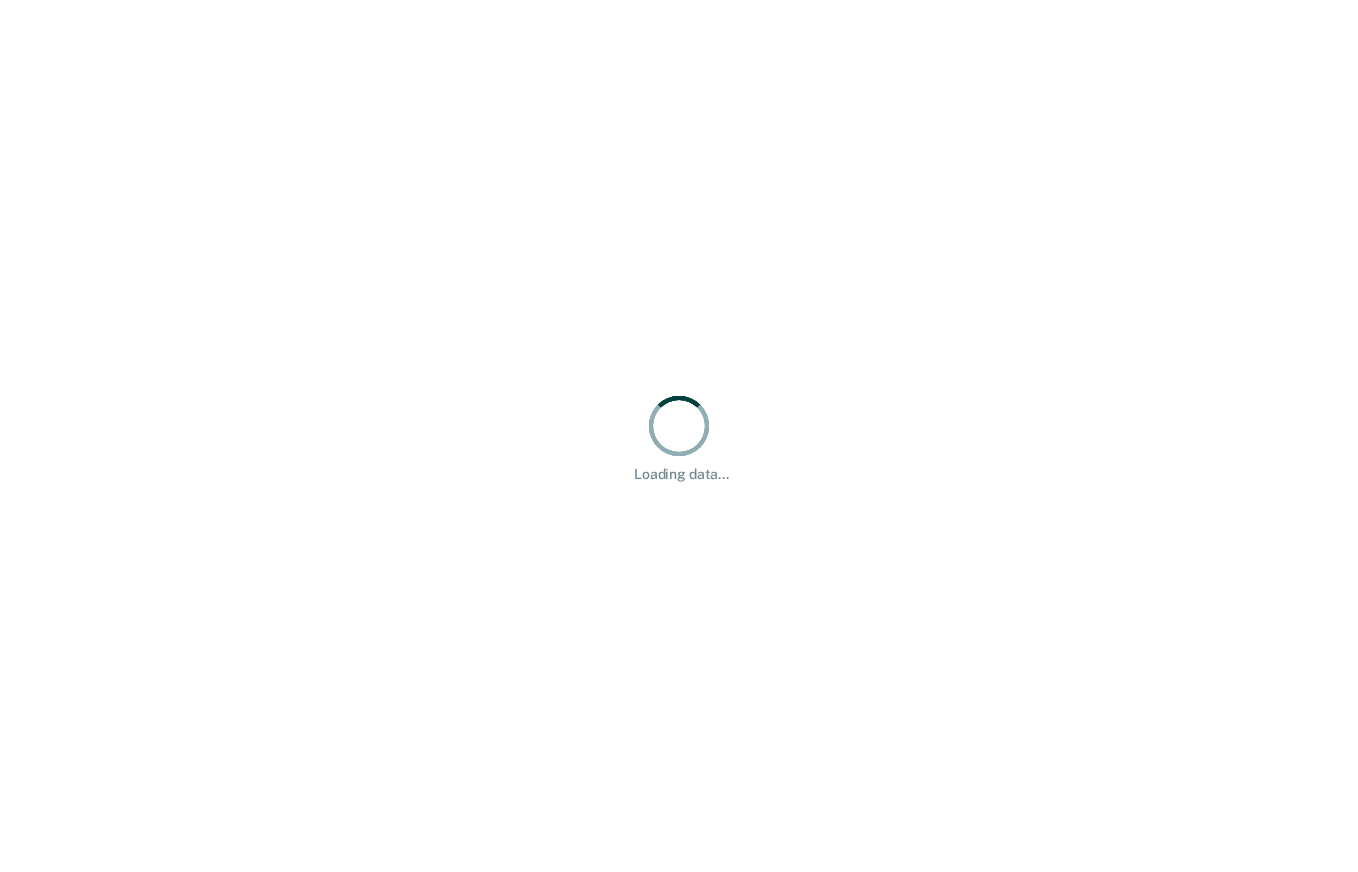 scroll, scrollTop: 0, scrollLeft: 0, axis: both 